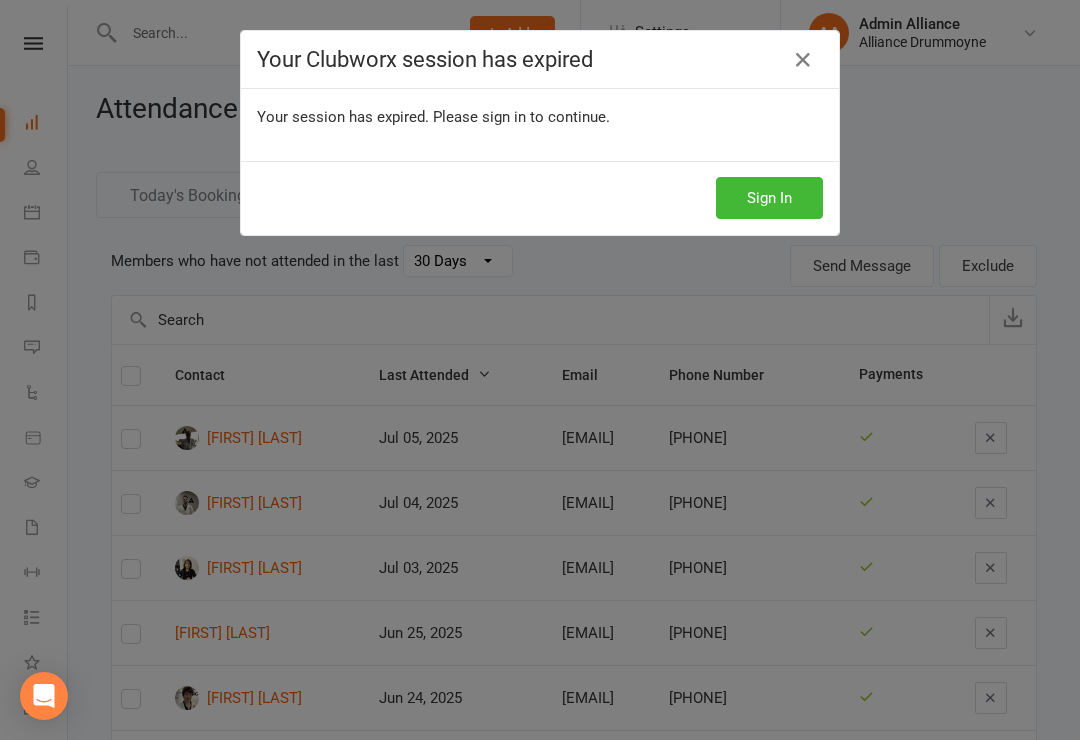 scroll, scrollTop: 634, scrollLeft: 0, axis: vertical 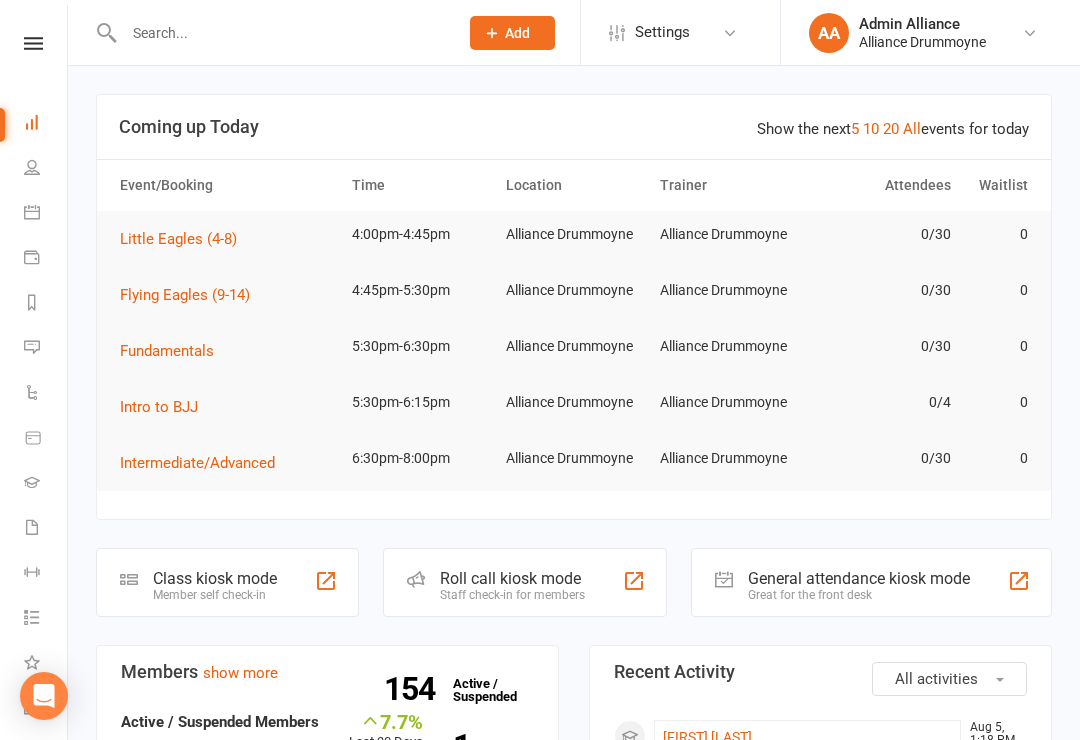 click on "People" at bounding box center (33, 169) 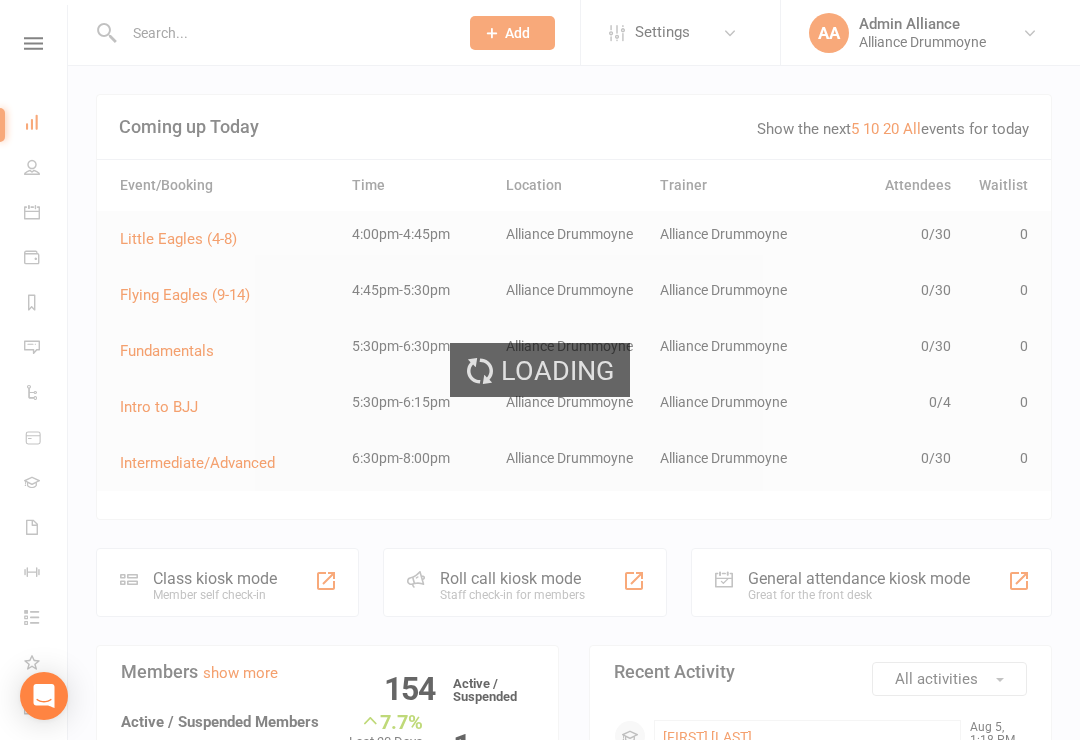 select on "100" 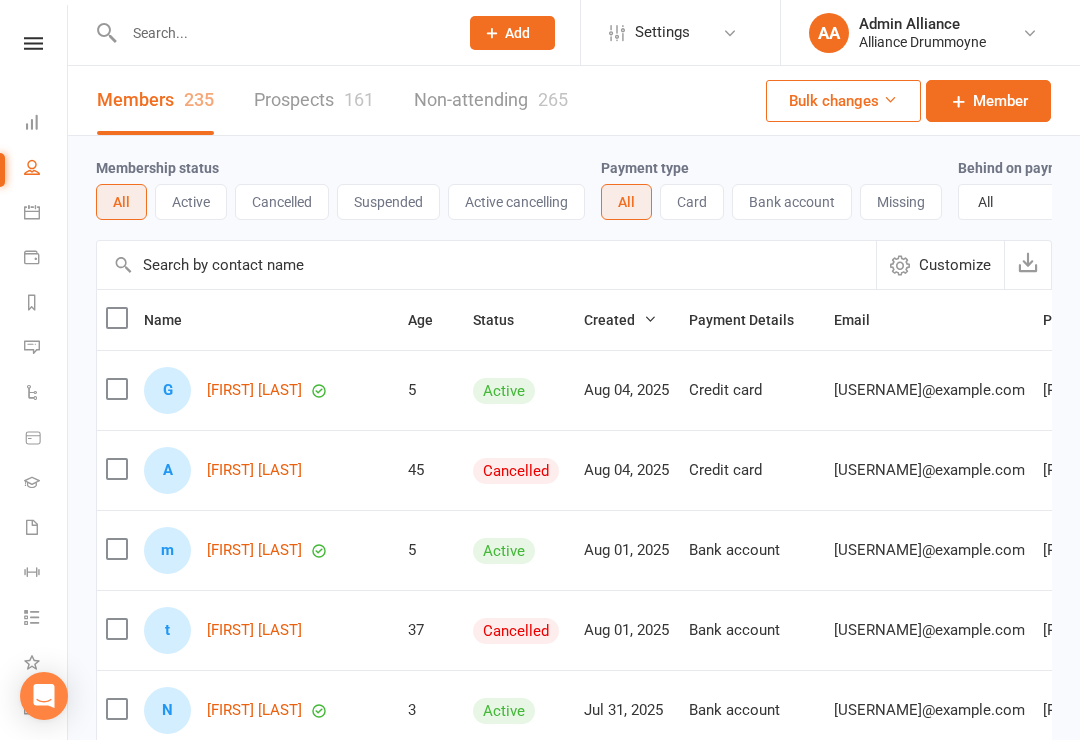 click 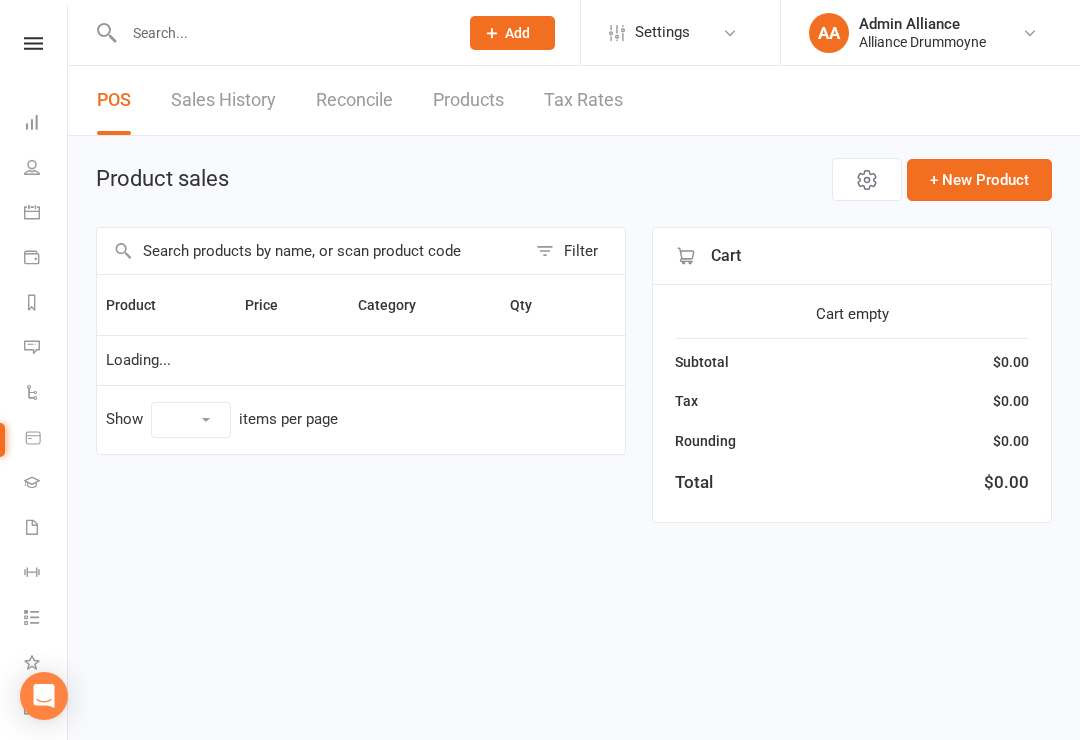 select on "10" 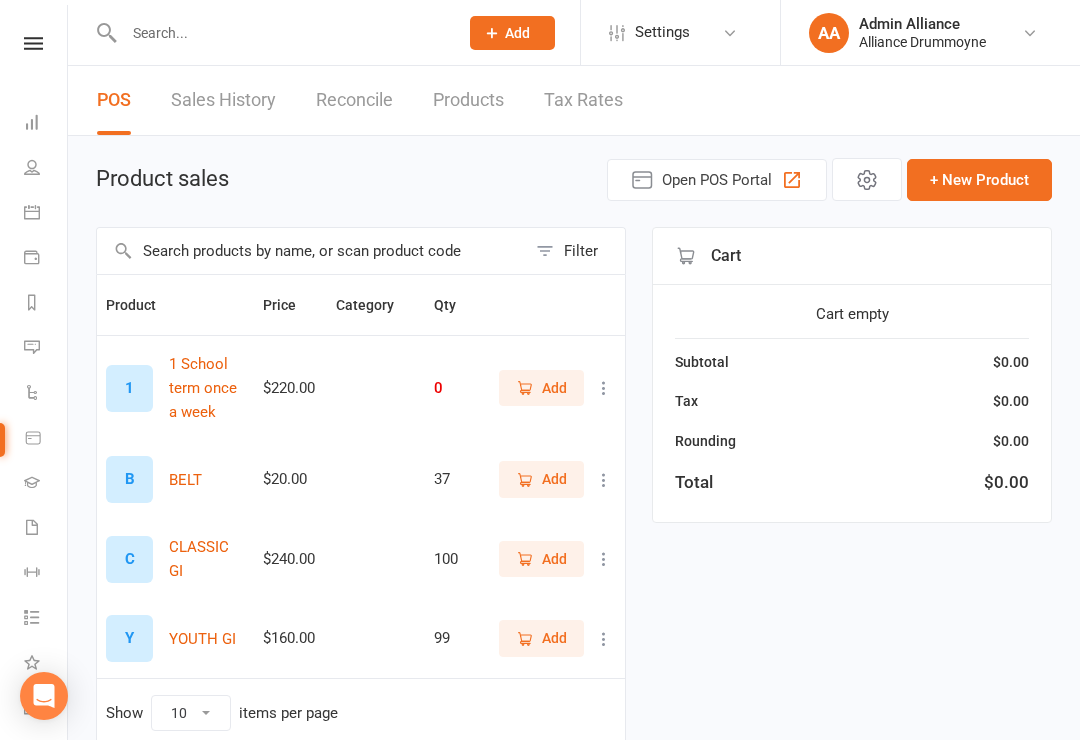 click at bounding box center (32, 212) 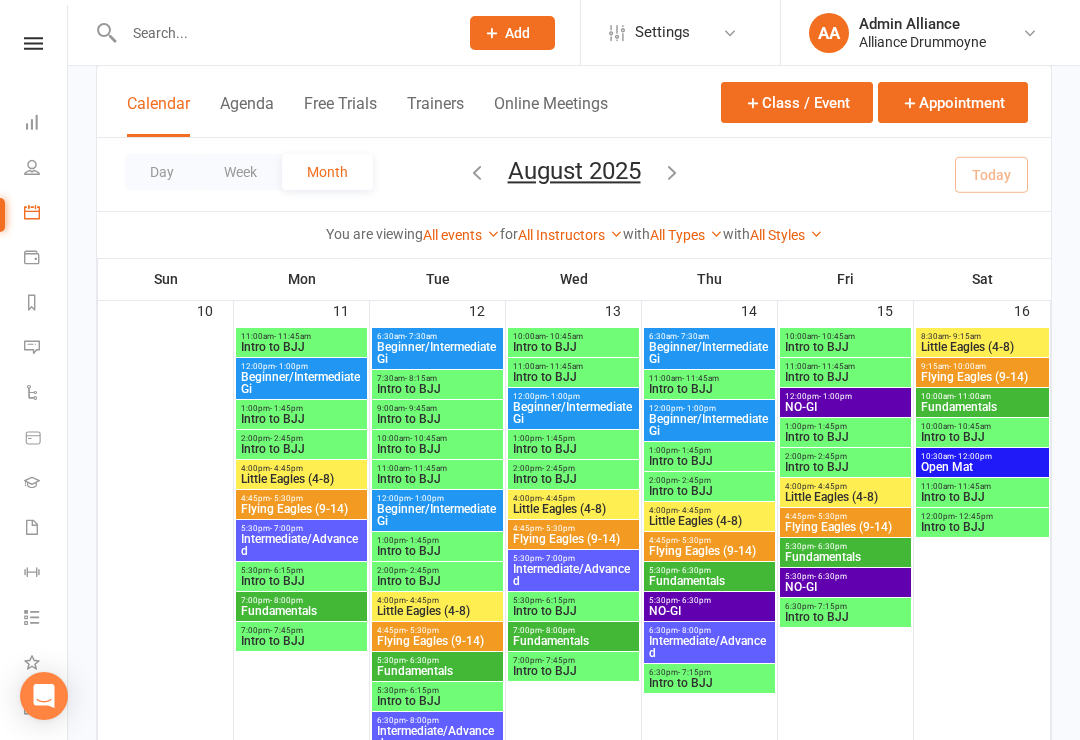 scroll, scrollTop: 1114, scrollLeft: 0, axis: vertical 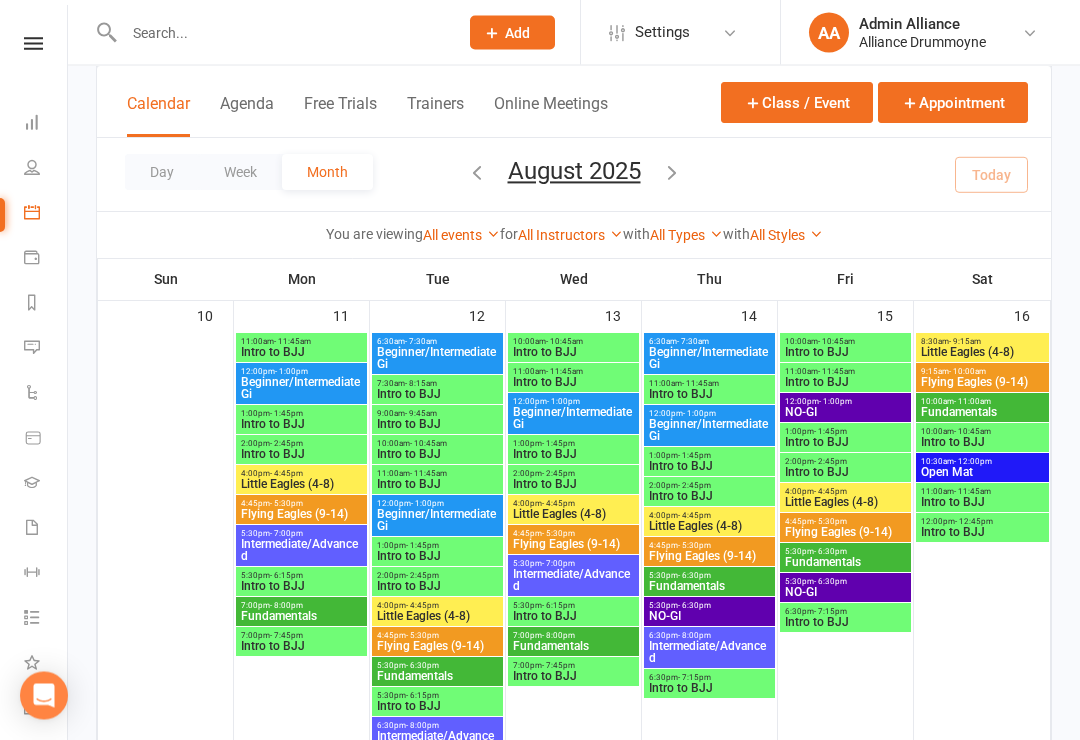 click on "Intro to BJJ" at bounding box center [982, 533] 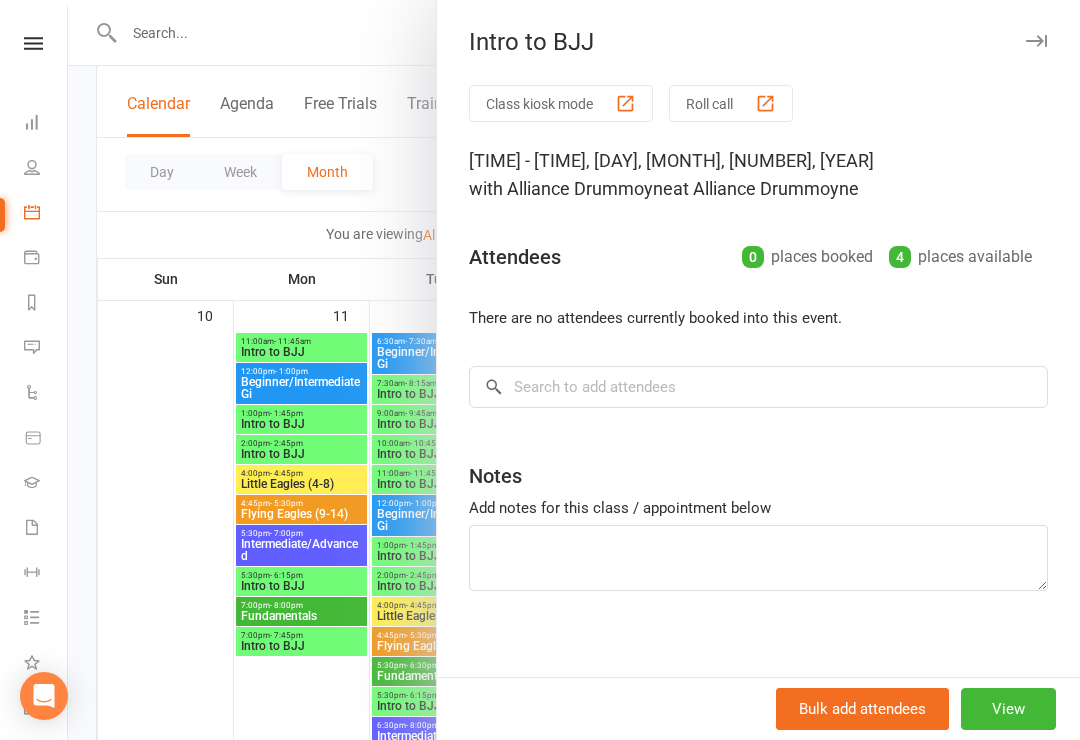 click on "Bulk add attendees" at bounding box center [862, 709] 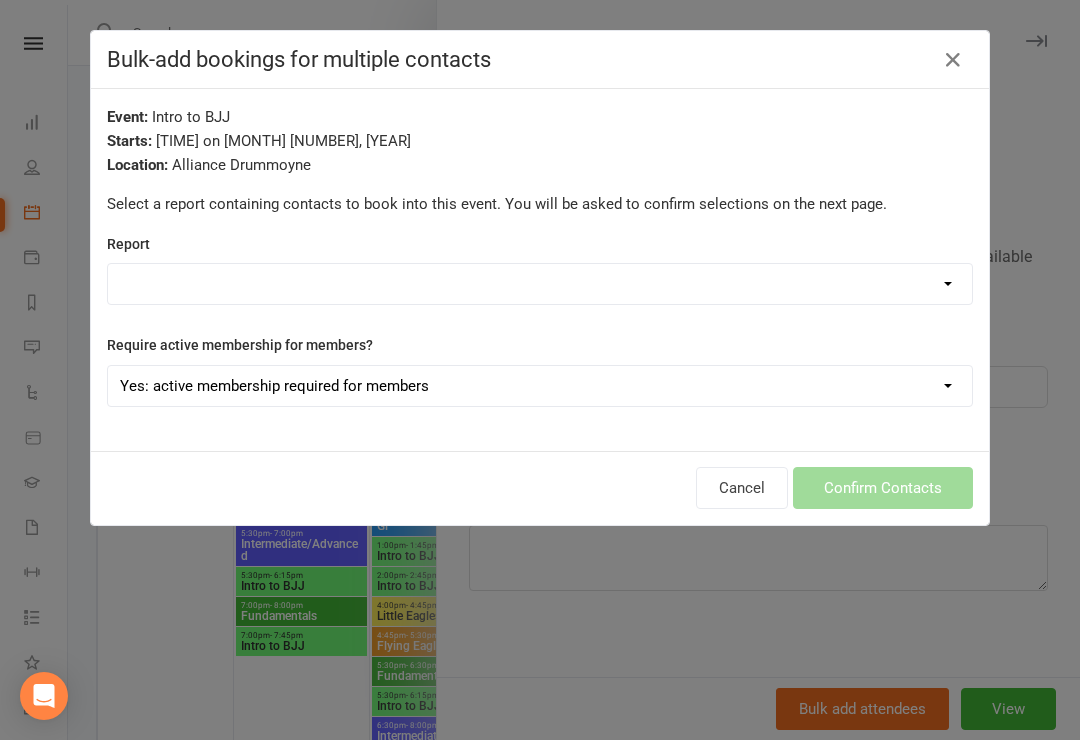 click on "Active Trials Adults Members Attendance Members - Absentee Report (last 30 Days) Members - Active Members - Attendance Report (last 7 Days) Members - Birthday Report Members - Cancelled Members Kids Members - Membership / Payments Report Members - Source Report Promotion Report Prospects - Active Prospects - Call Needed Prospects - Marketing Report" at bounding box center (540, 284) 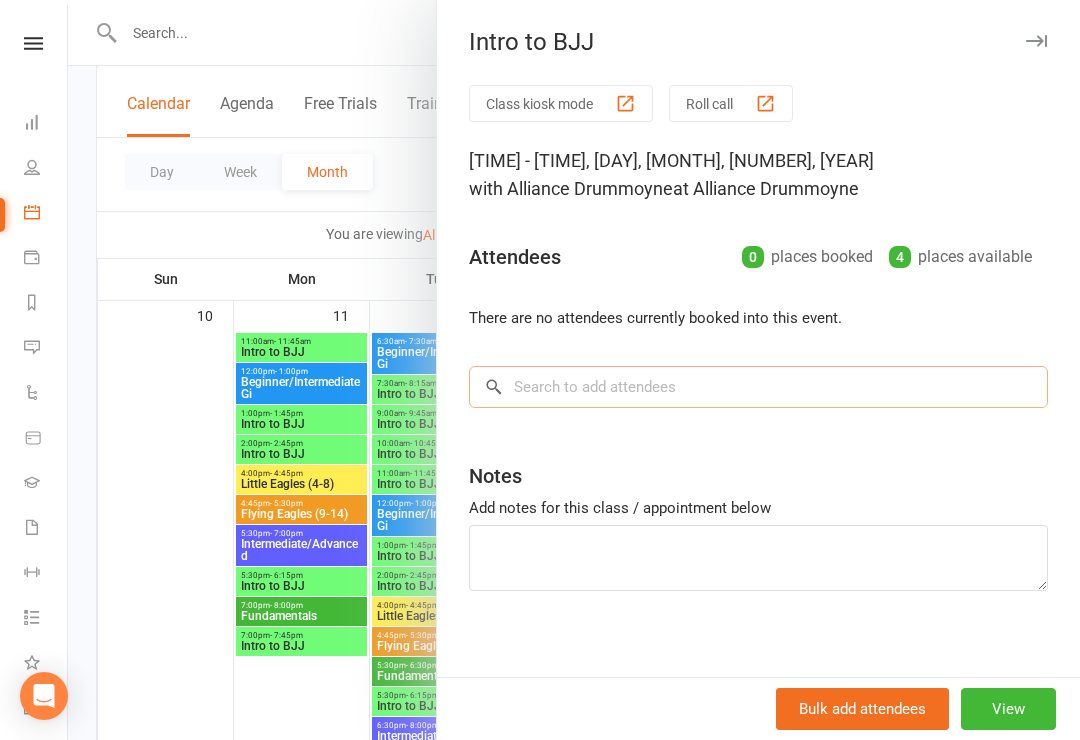 click at bounding box center [758, 387] 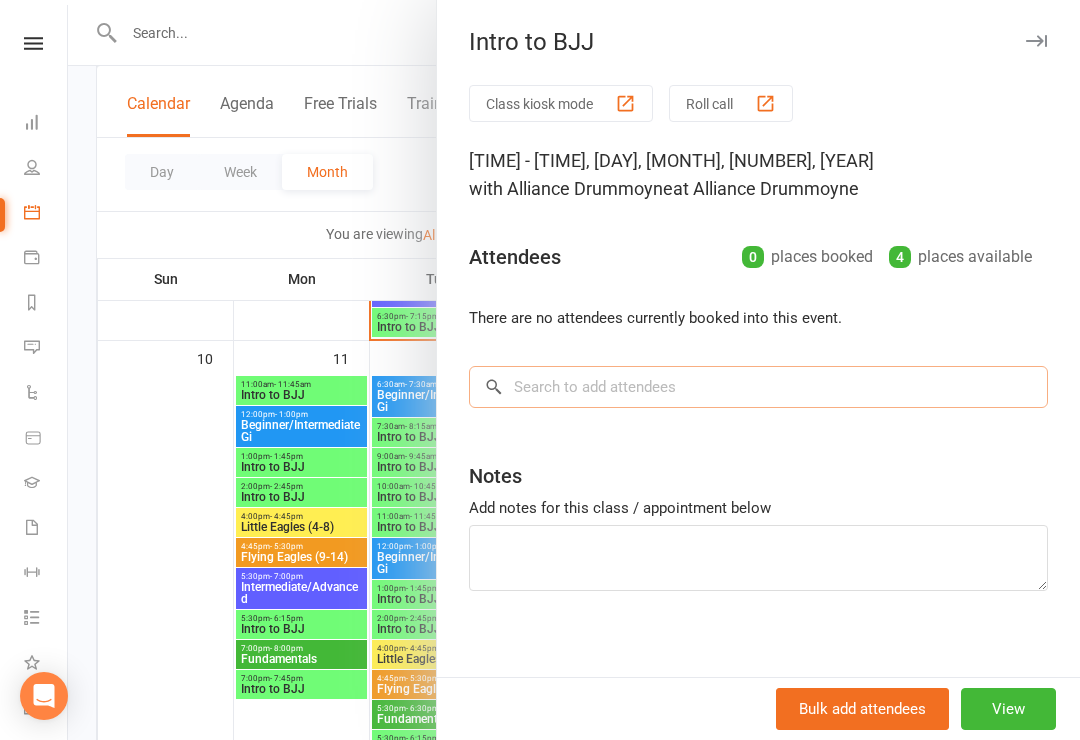 scroll, scrollTop: 1045, scrollLeft: 0, axis: vertical 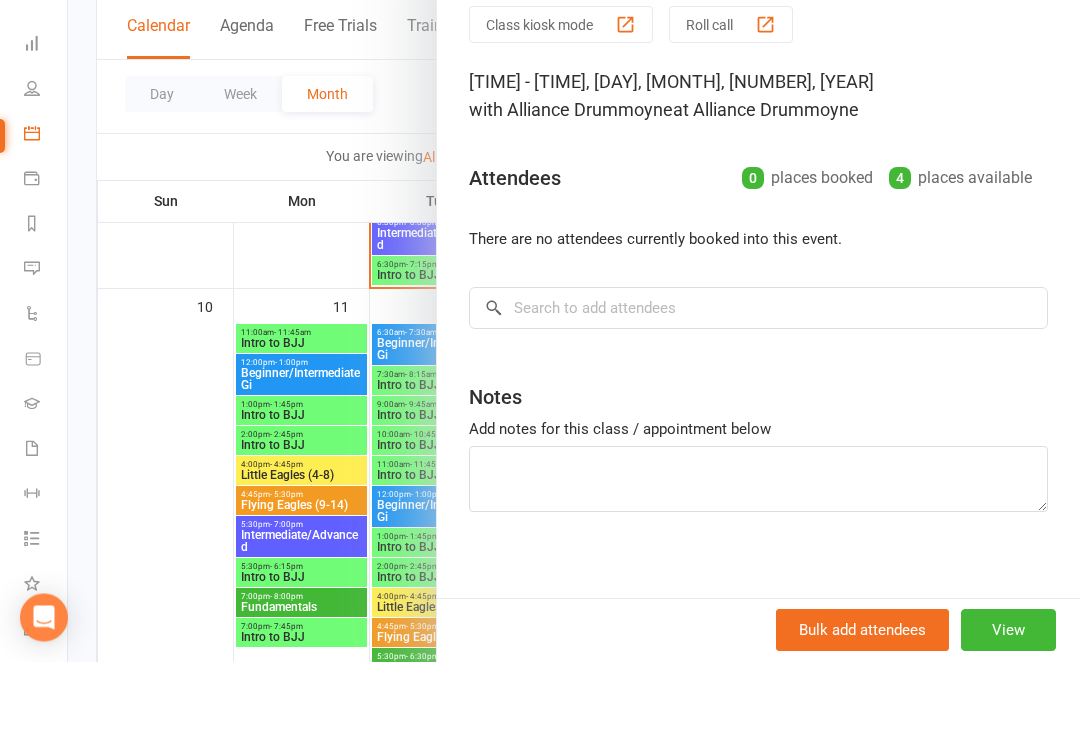click at bounding box center (574, 370) 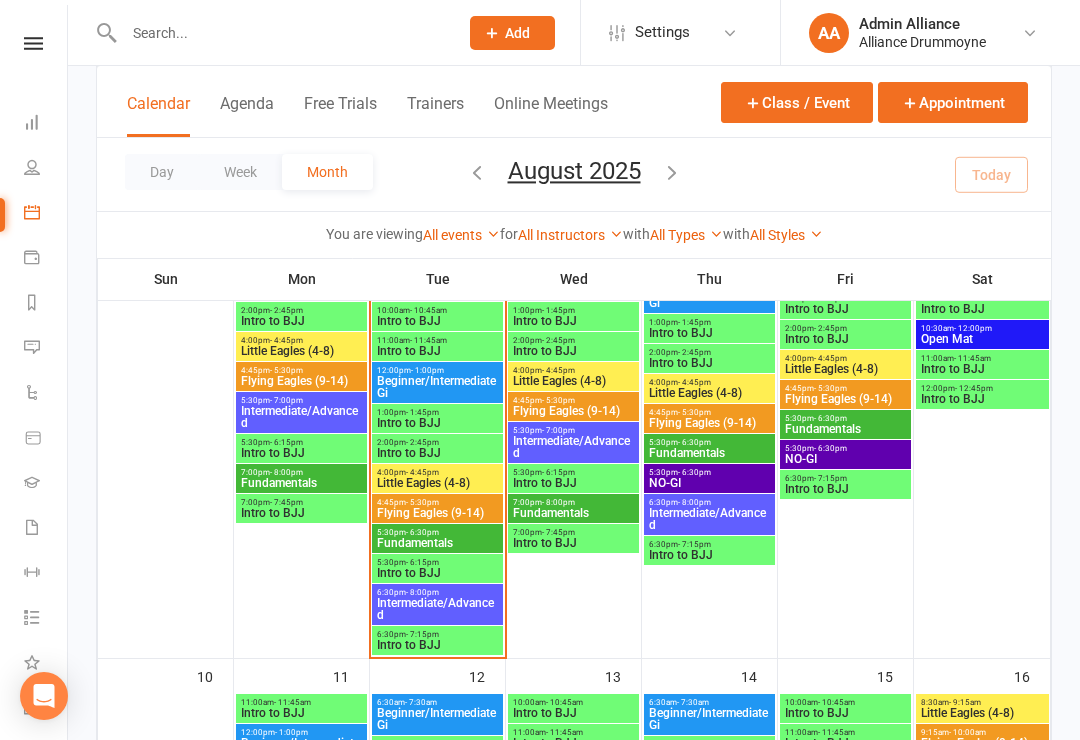 scroll, scrollTop: 0, scrollLeft: 0, axis: both 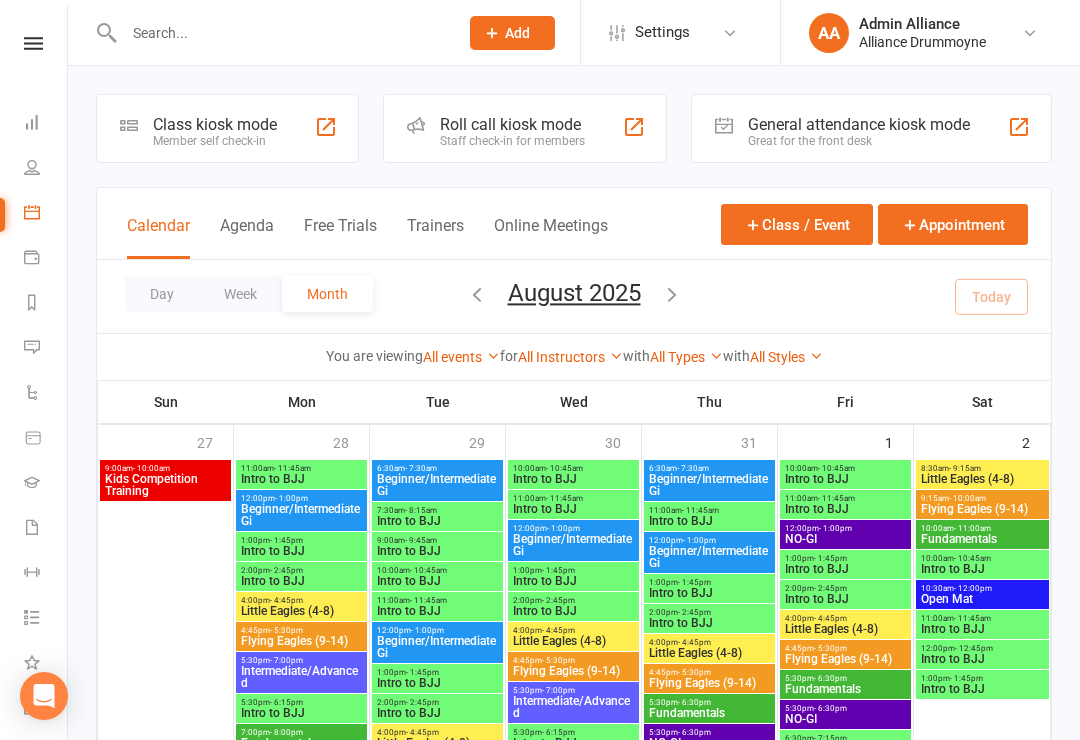 click on "Dashboard" at bounding box center (46, 124) 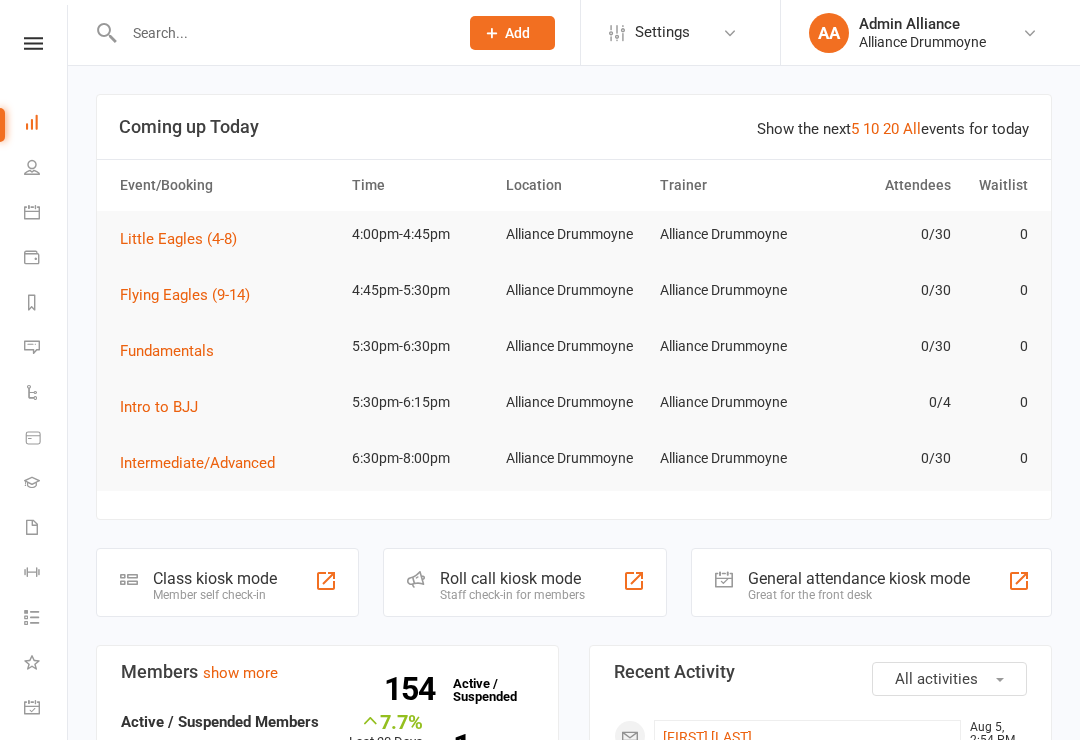 scroll, scrollTop: 0, scrollLeft: 0, axis: both 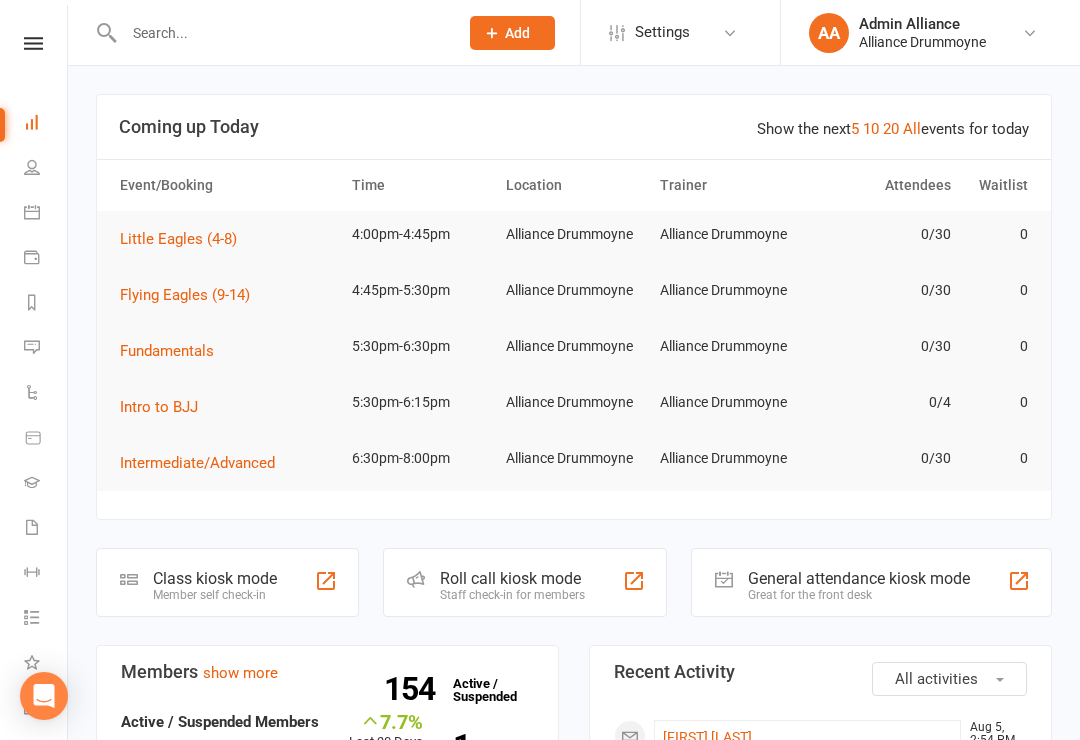 click at bounding box center (32, 167) 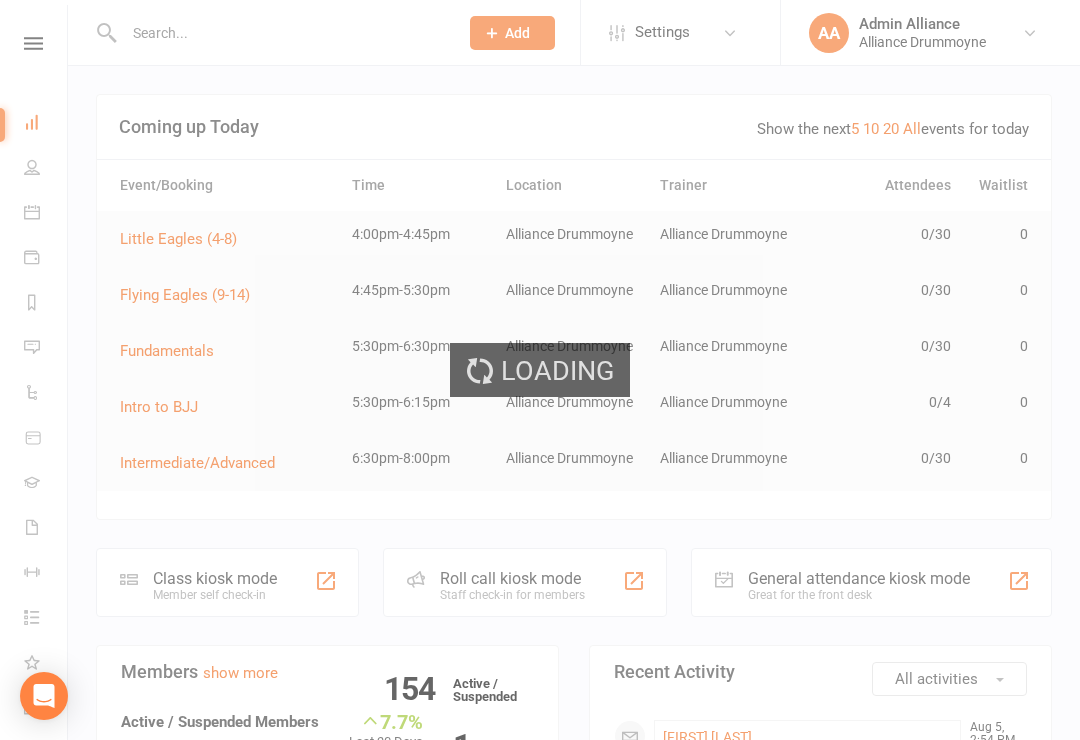 select on "100" 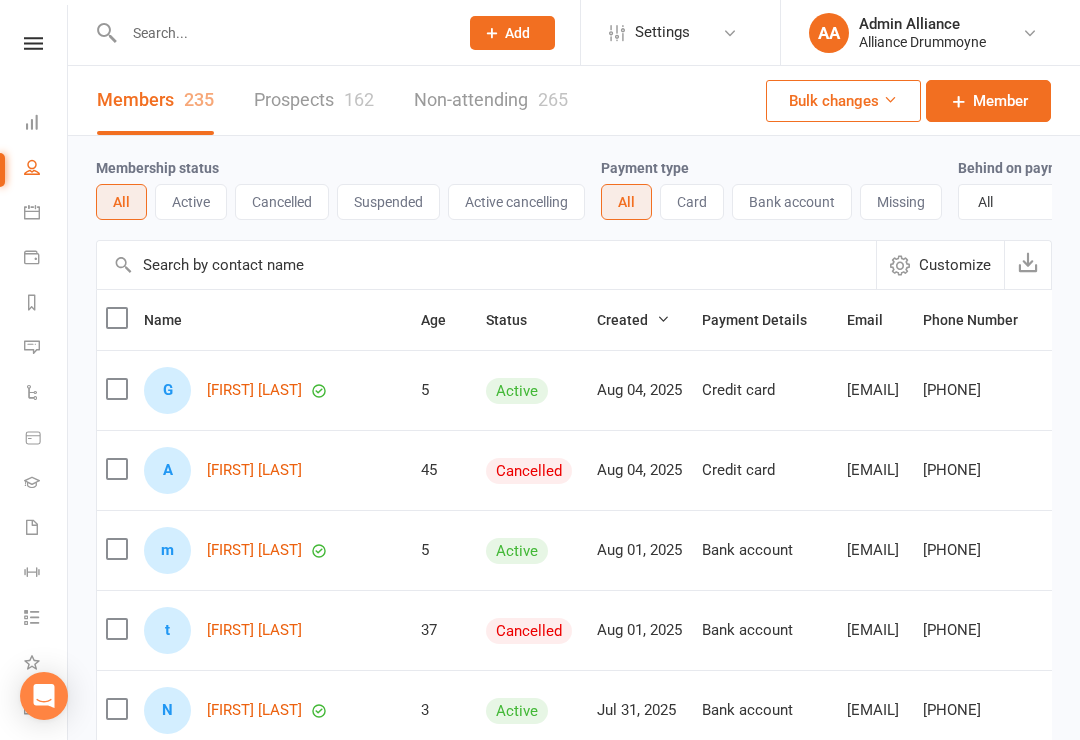 click on "Prospects 162" at bounding box center (314, 100) 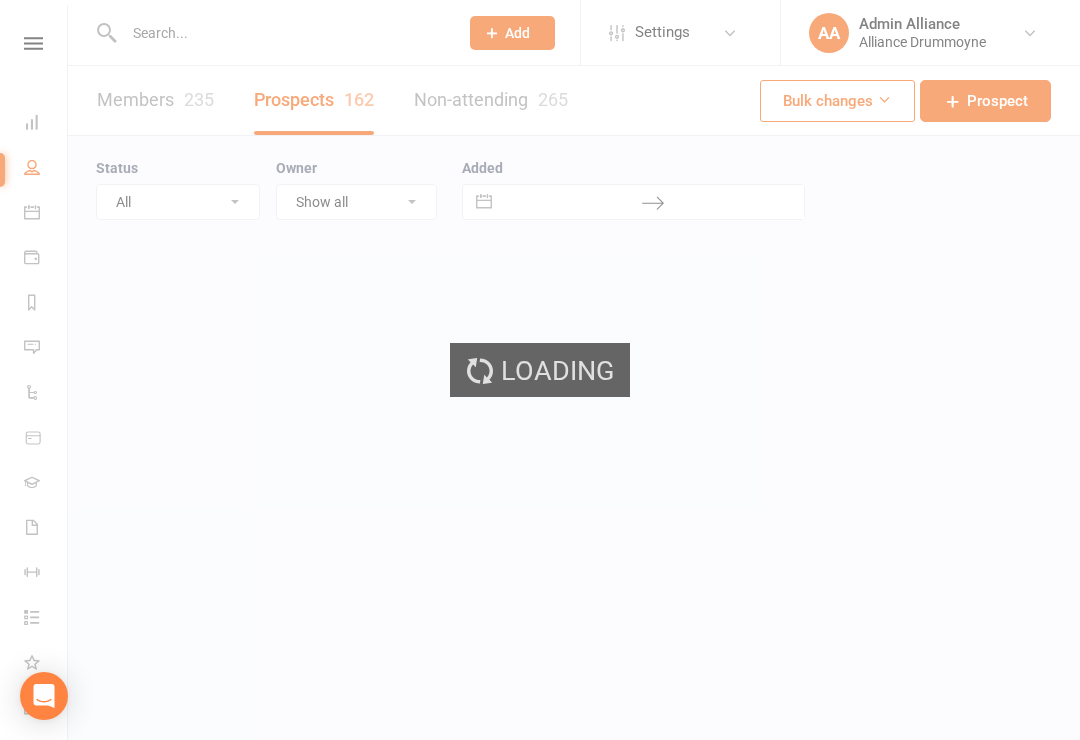 select on "100" 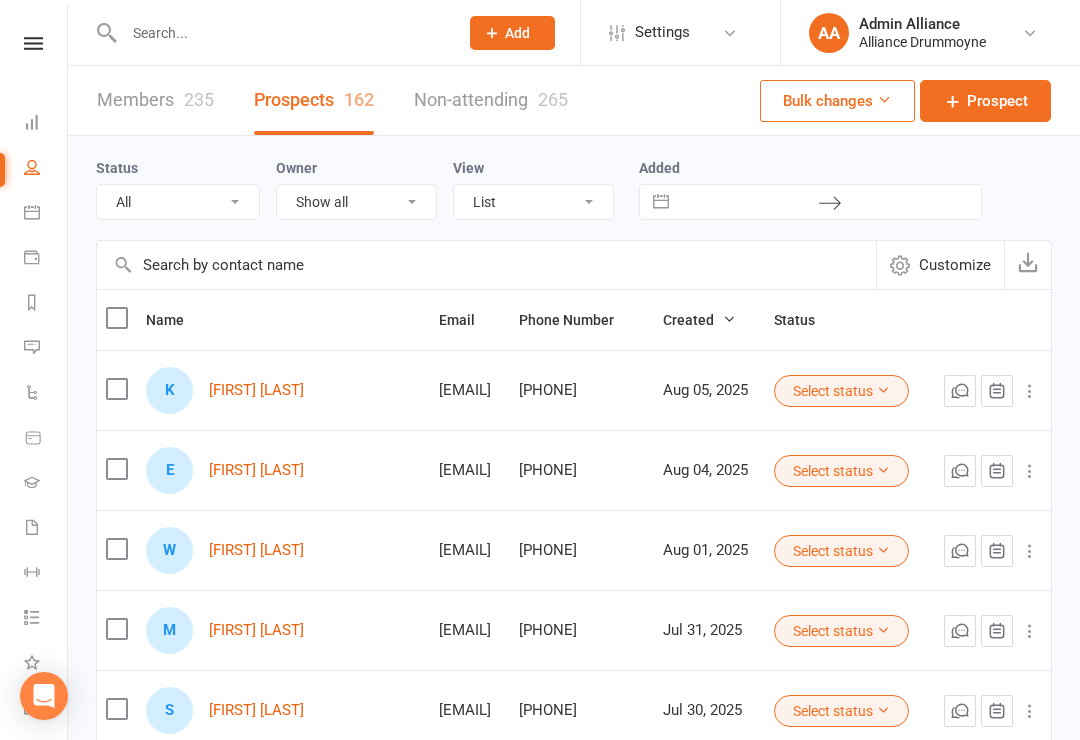 click on "Dashboard" at bounding box center (46, 124) 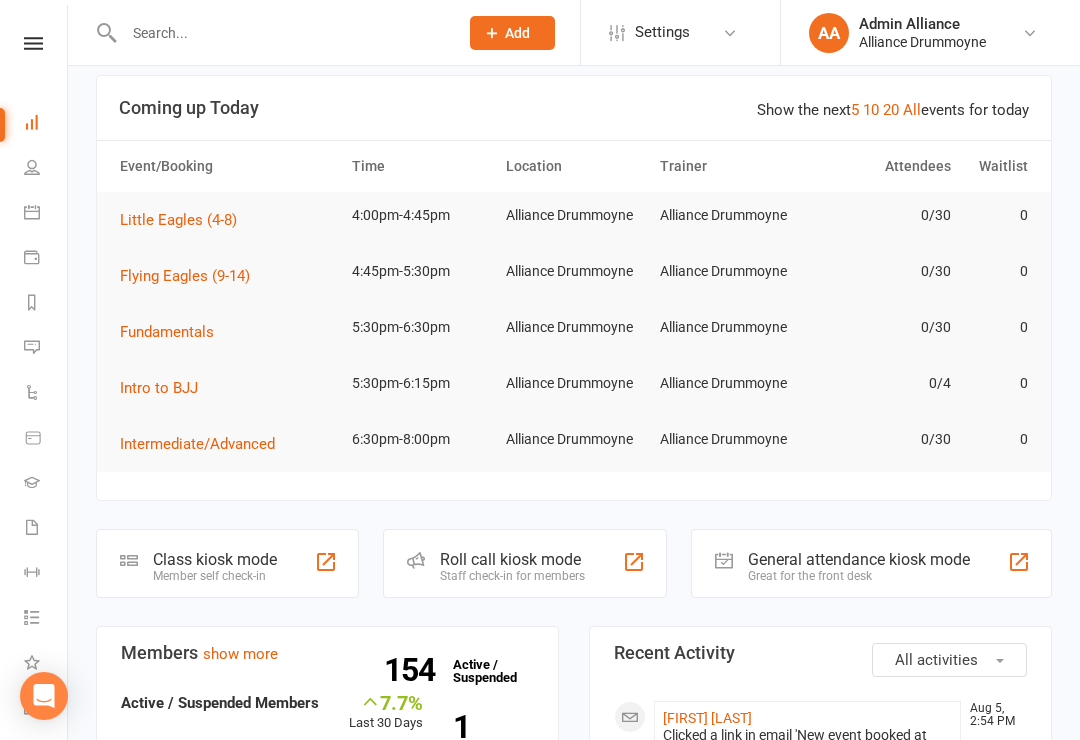scroll, scrollTop: 0, scrollLeft: 0, axis: both 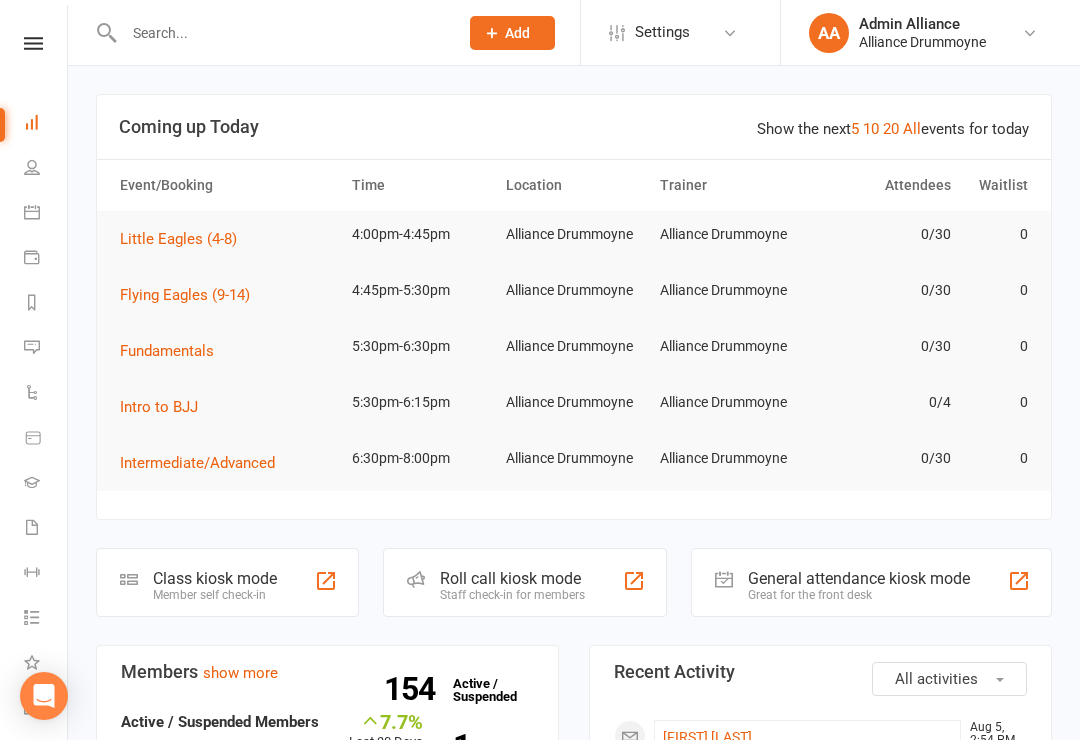 click at bounding box center [32, 167] 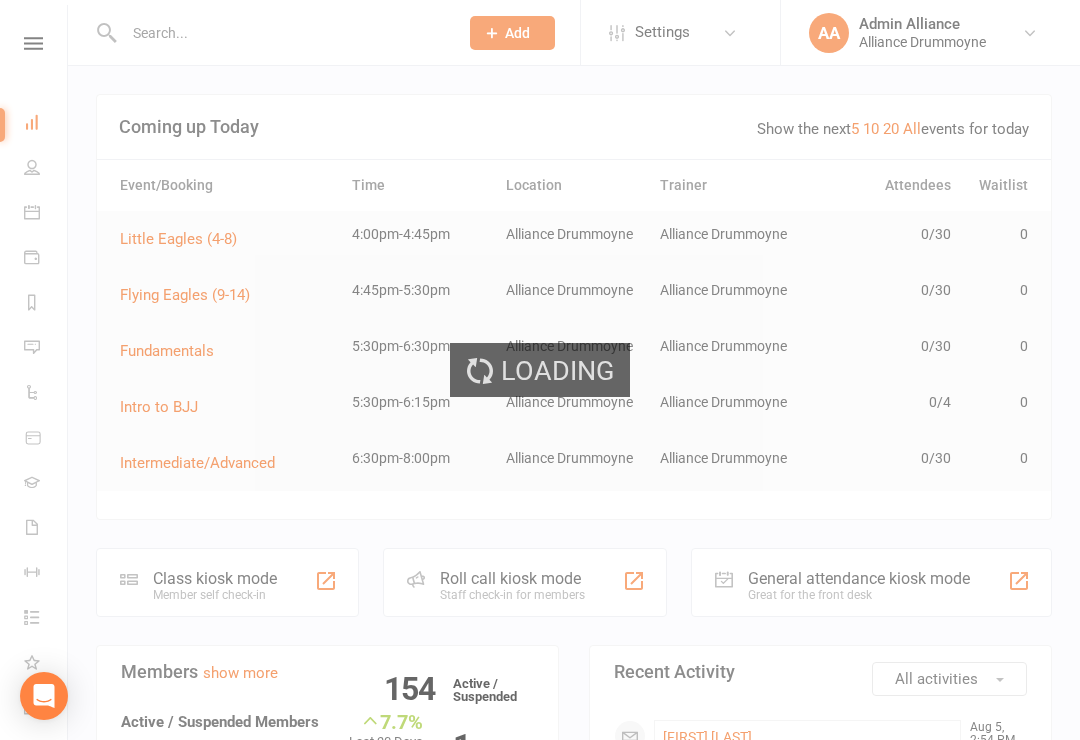 select on "100" 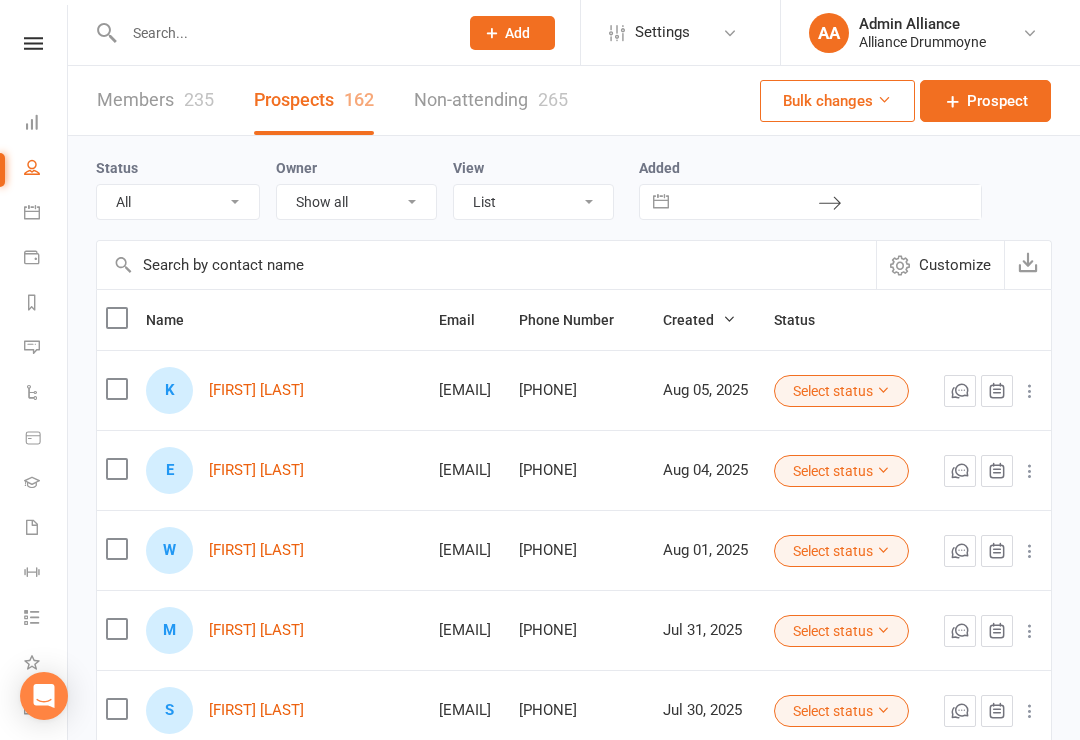 click on "Members 235" at bounding box center (155, 100) 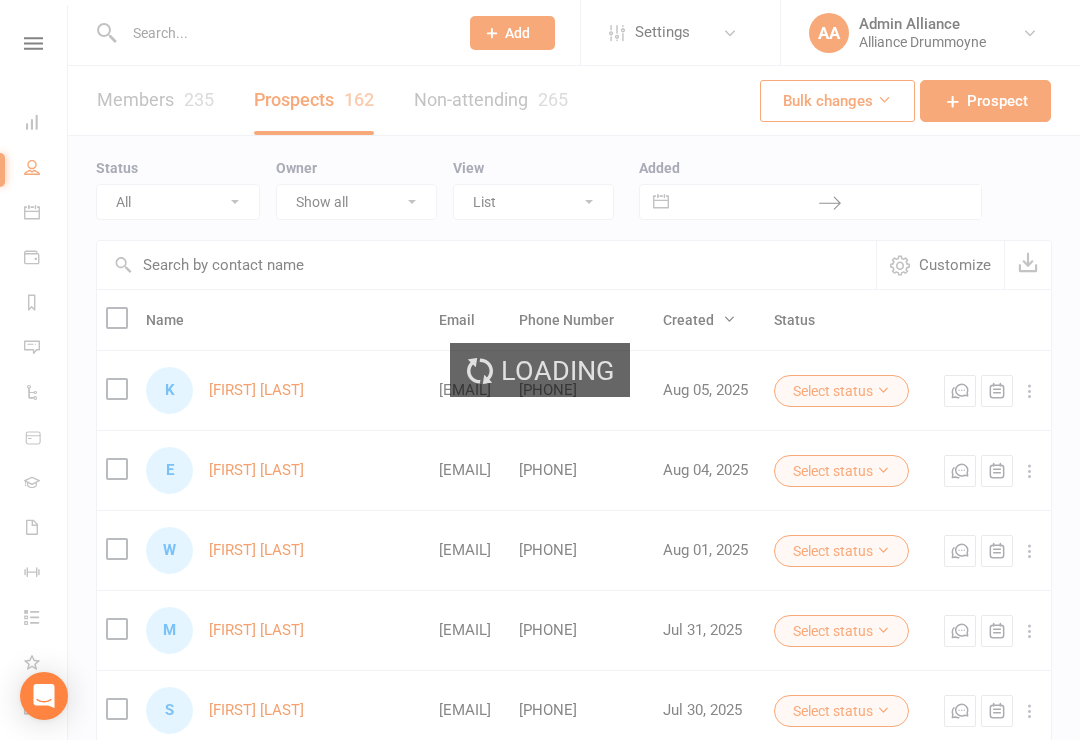 select on "100" 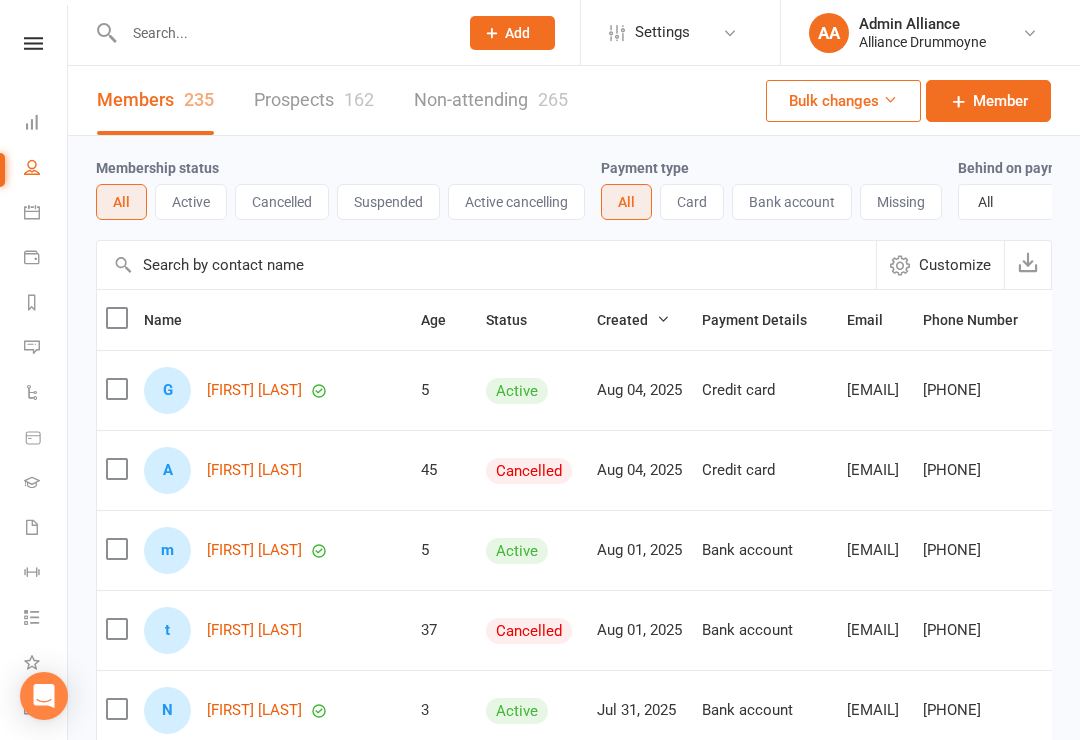 click on "Active" at bounding box center (191, 202) 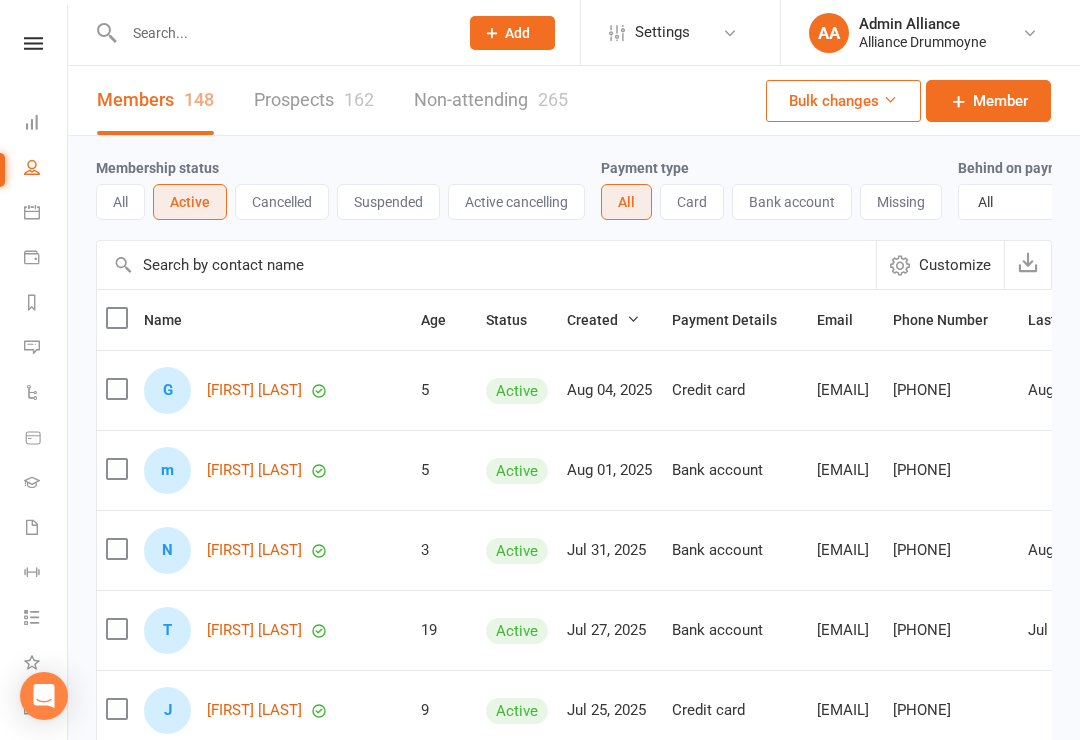 click on "Age" at bounding box center [444, 320] 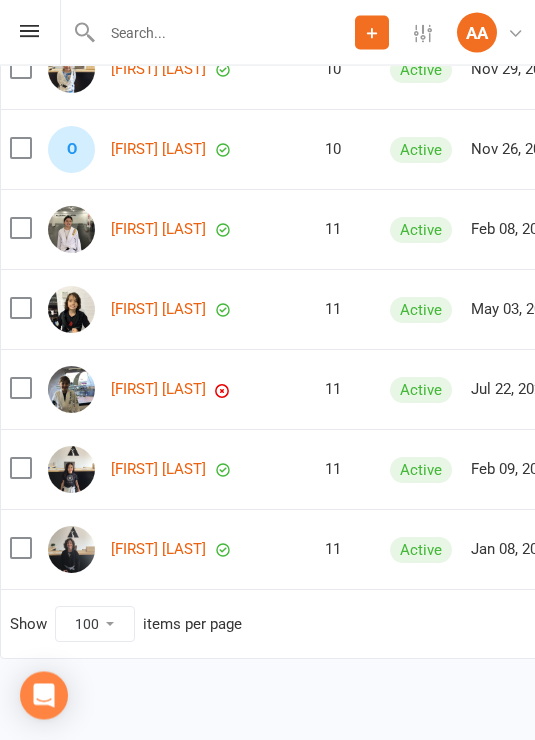scroll, scrollTop: 7838, scrollLeft: 0, axis: vertical 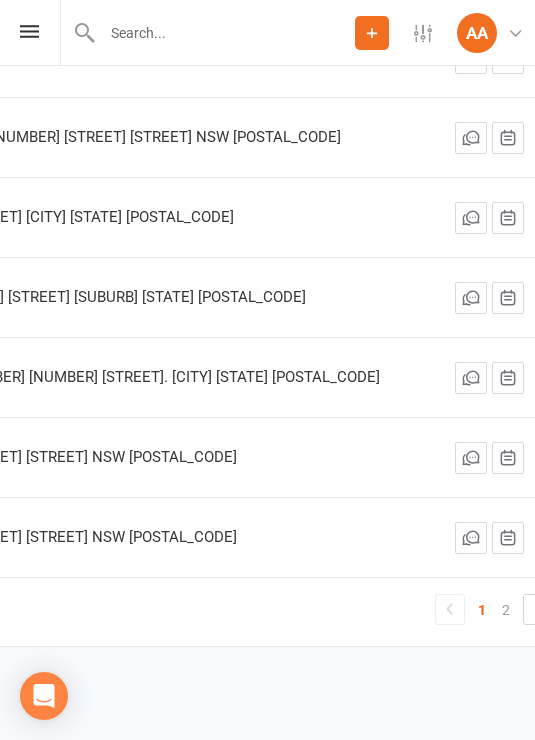 click on "[UNIT]/[NUMBER] [STREET] [SUBURB] [STATE] [POSTAL_CODE]" at bounding box center [162, 297] 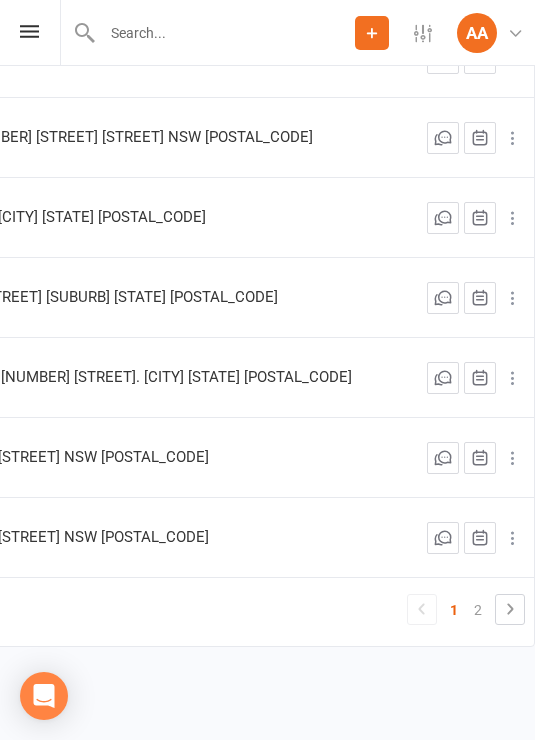 scroll, scrollTop: 0, scrollLeft: 1269, axis: horizontal 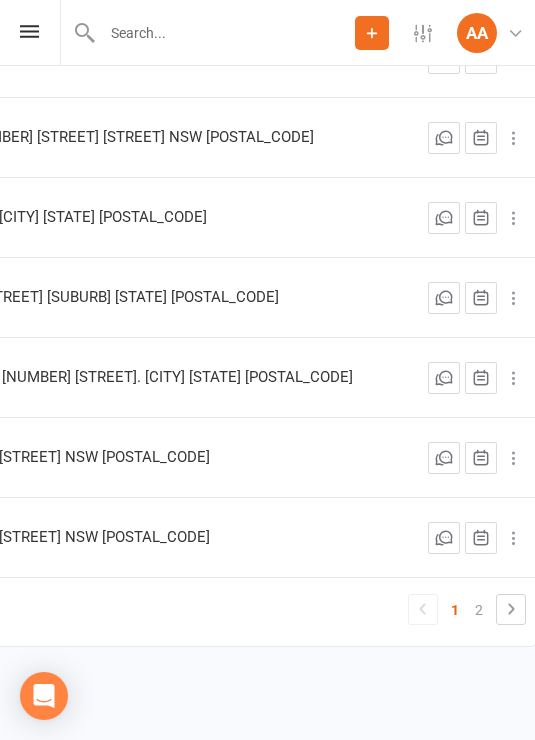 click 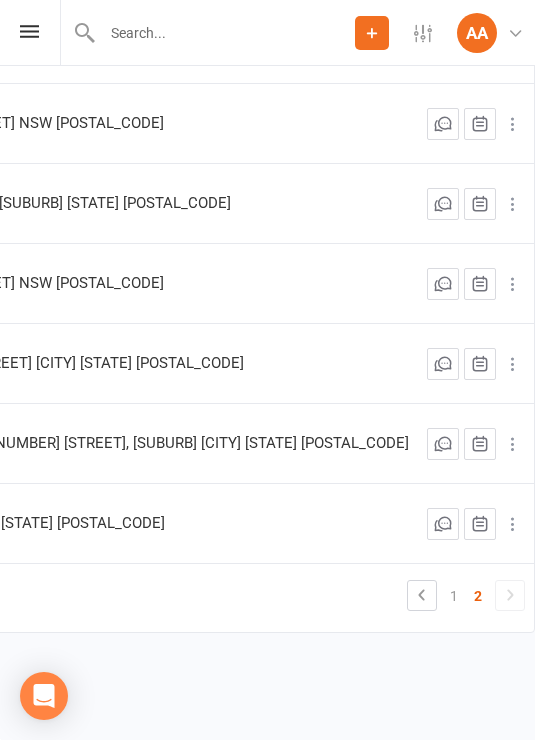 scroll, scrollTop: 3678, scrollLeft: 0, axis: vertical 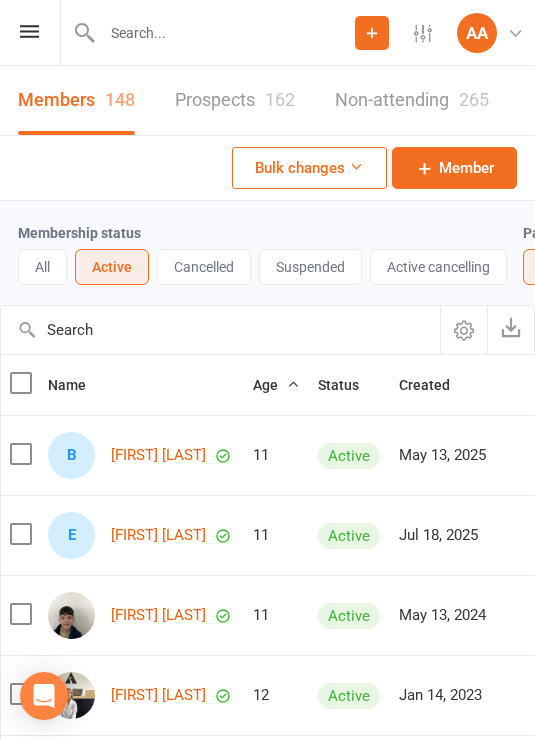 click at bounding box center [29, 31] 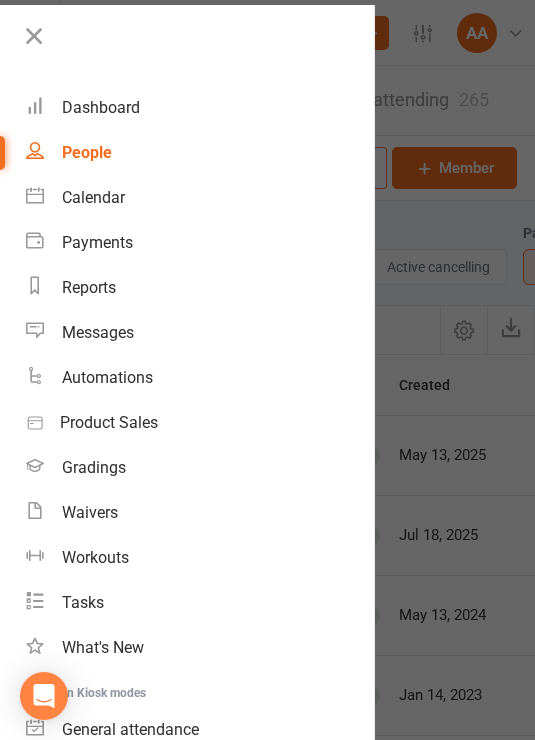click on "Dashboard" at bounding box center (101, 107) 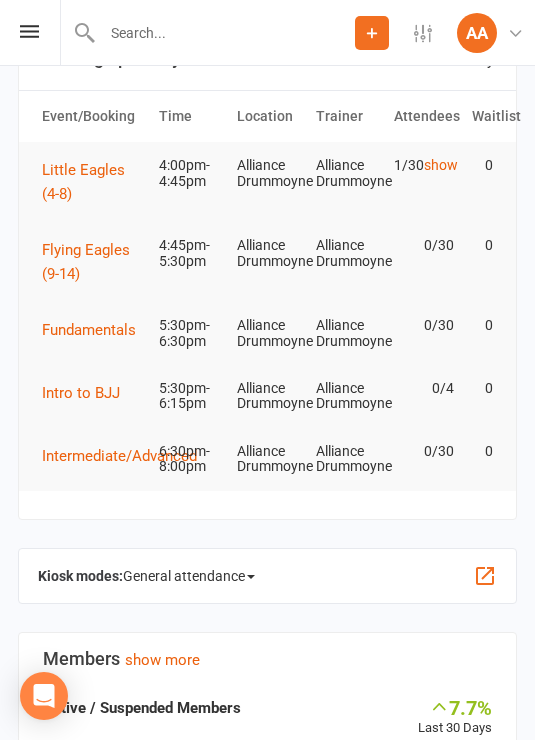 scroll, scrollTop: 63, scrollLeft: 0, axis: vertical 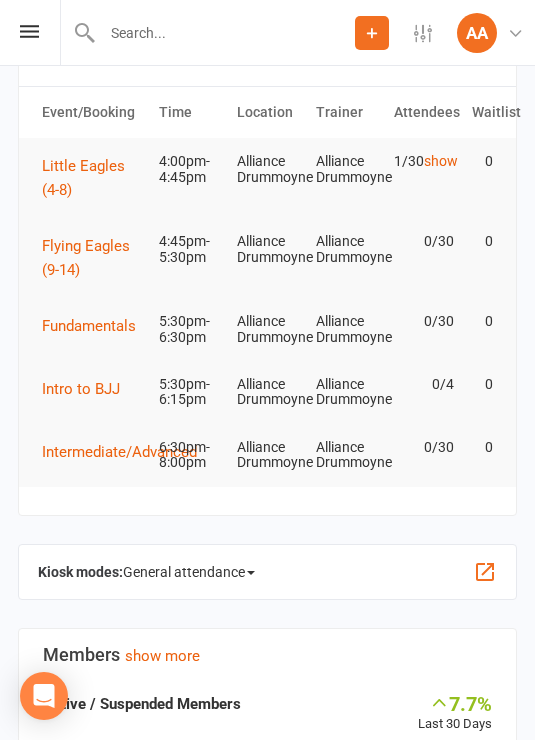 click on "General attendance" 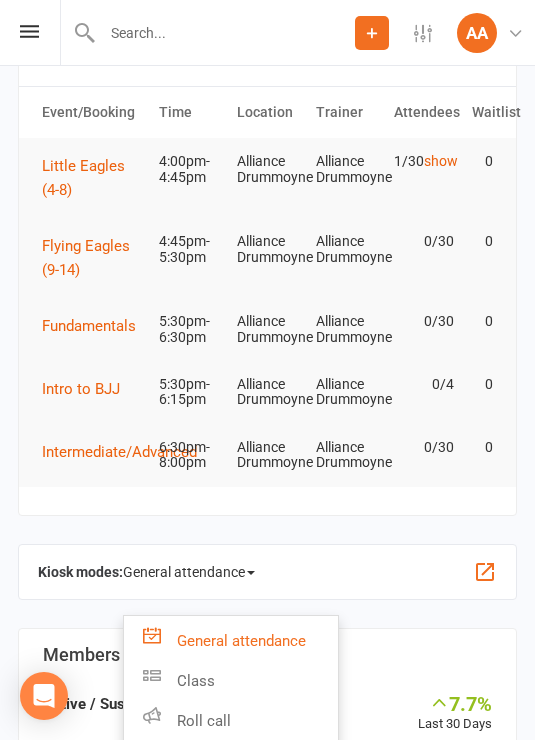 click on "Roll call" 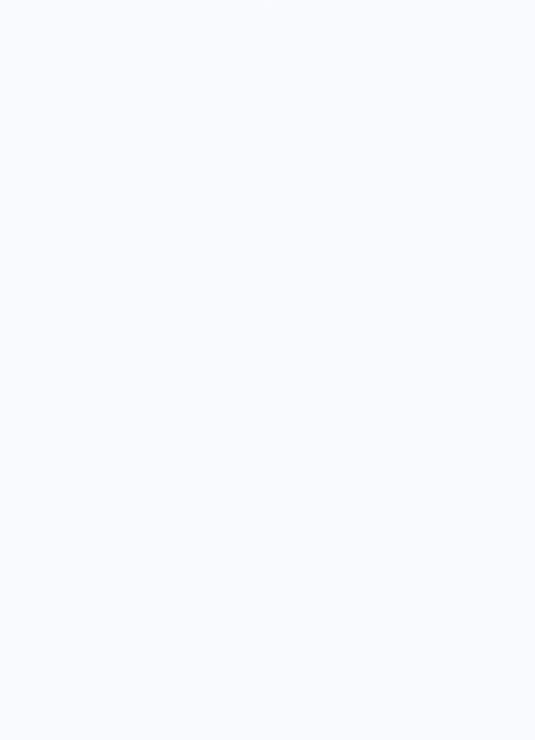 scroll, scrollTop: 0, scrollLeft: 0, axis: both 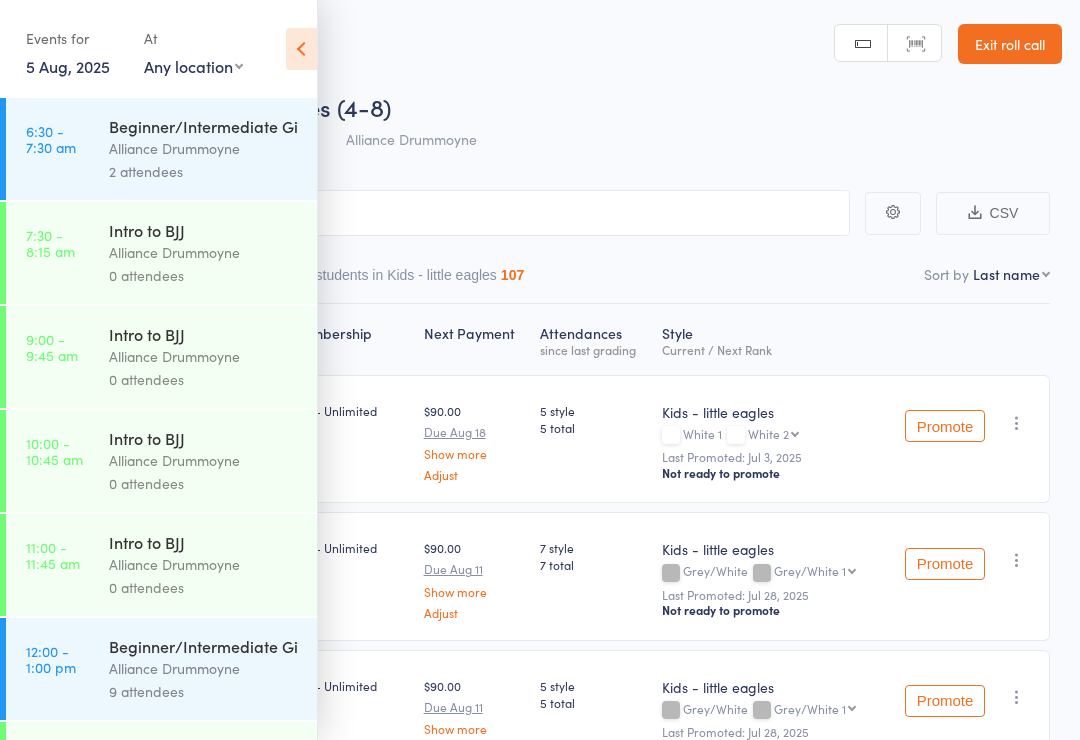 click at bounding box center (301, 49) 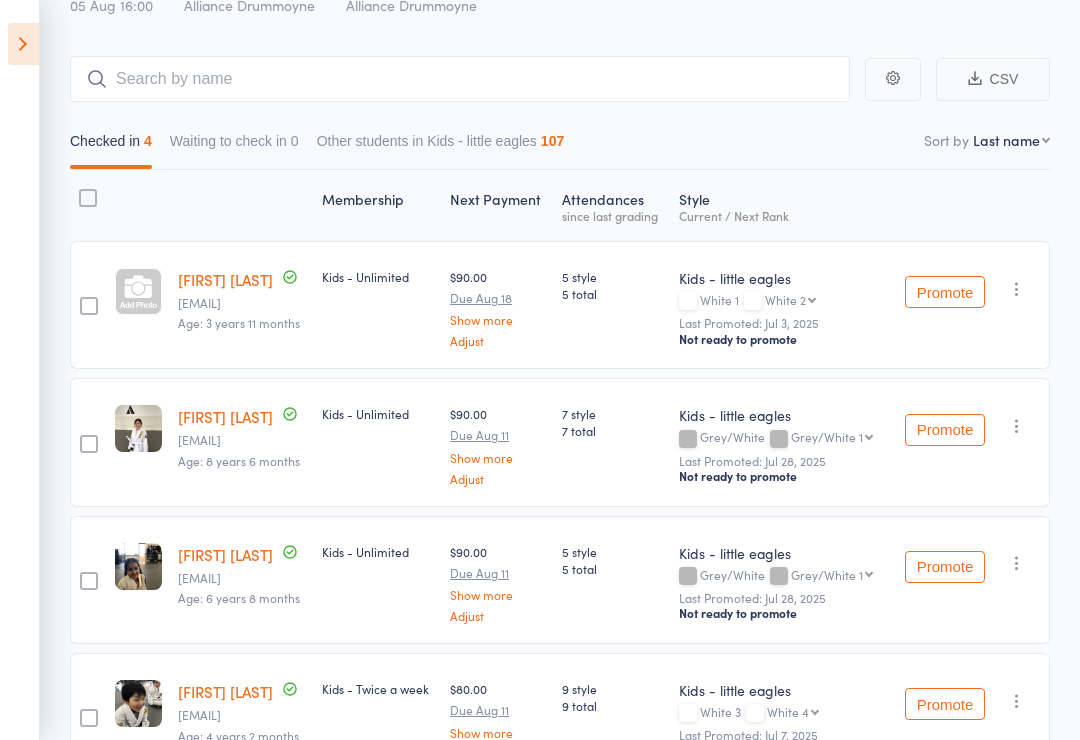 scroll, scrollTop: 166, scrollLeft: 0, axis: vertical 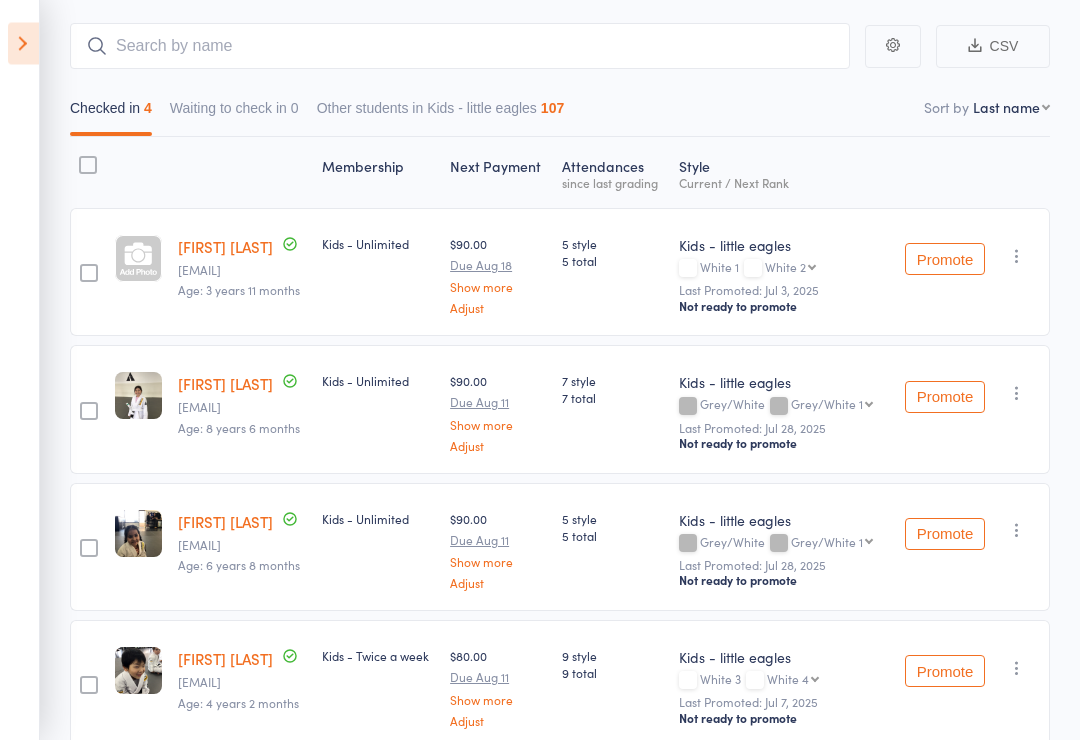click at bounding box center (23, 44) 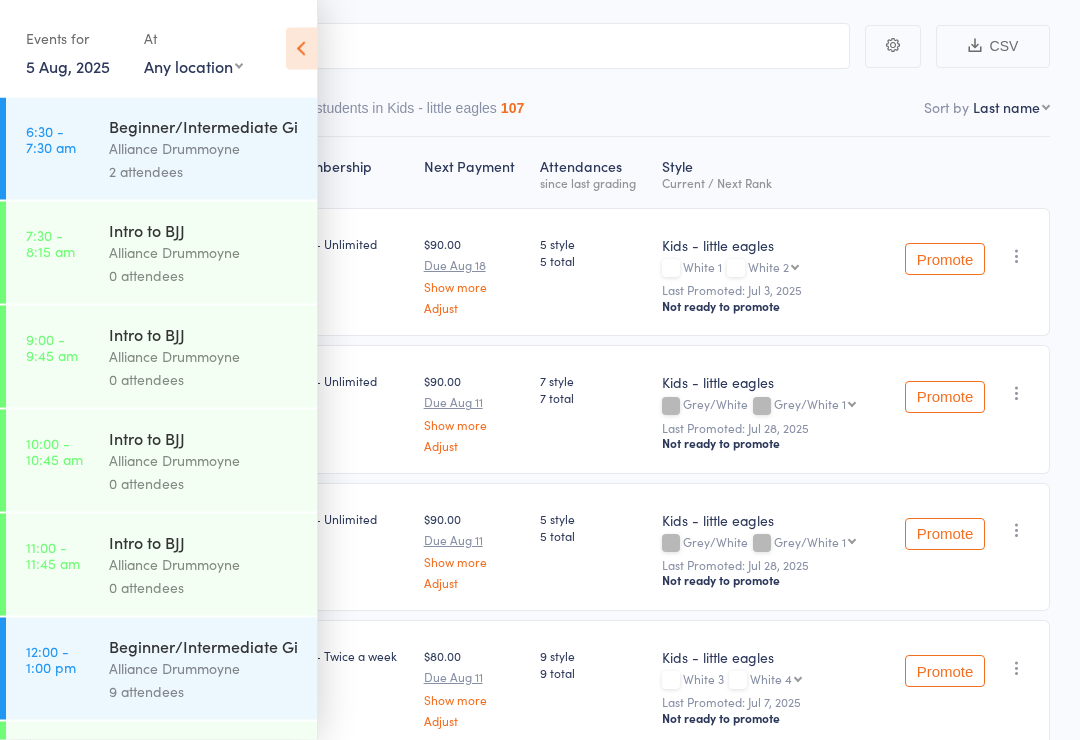 scroll, scrollTop: 167, scrollLeft: 0, axis: vertical 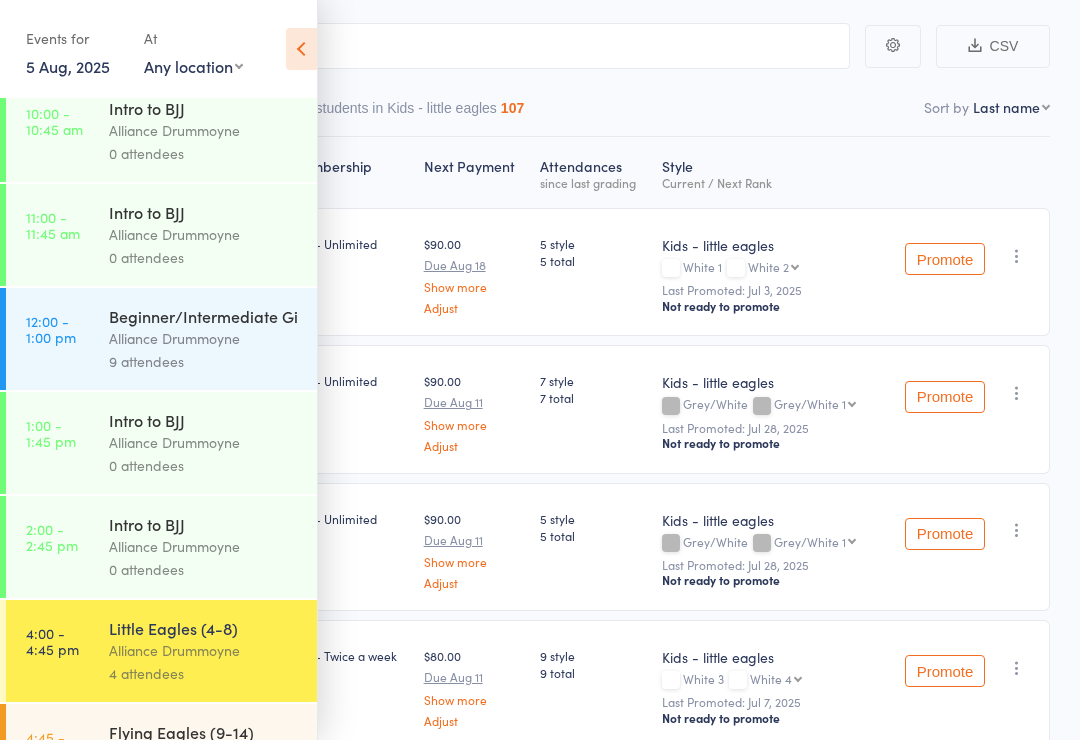 click at bounding box center (301, 49) 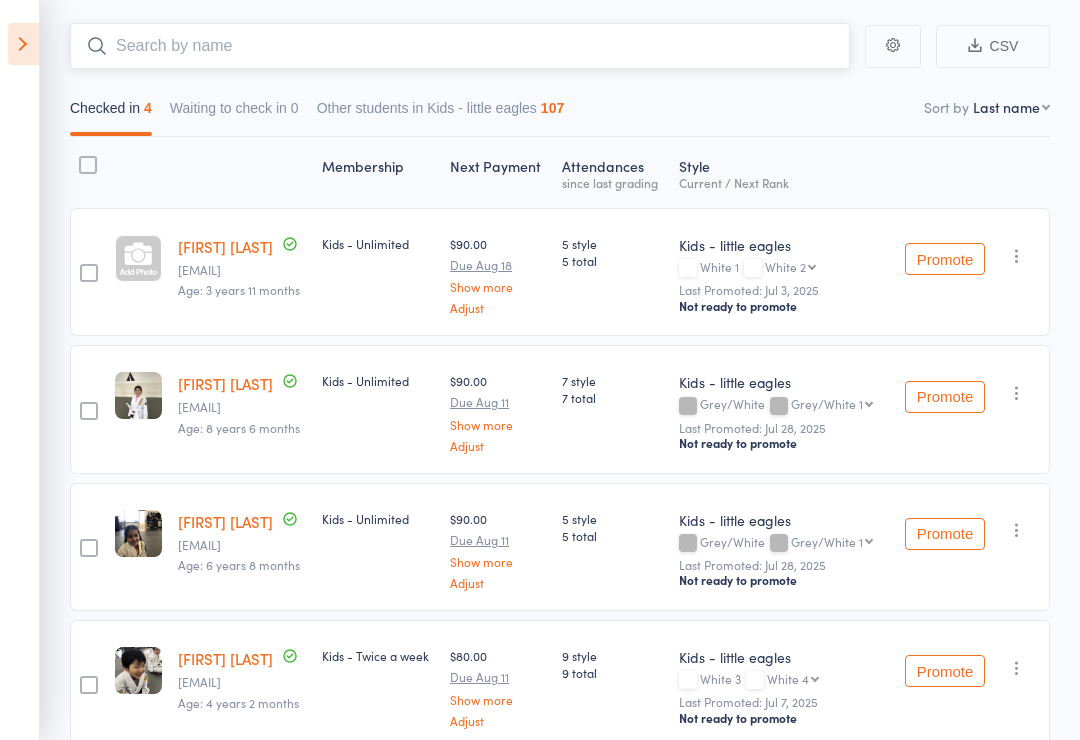 click at bounding box center [460, 46] 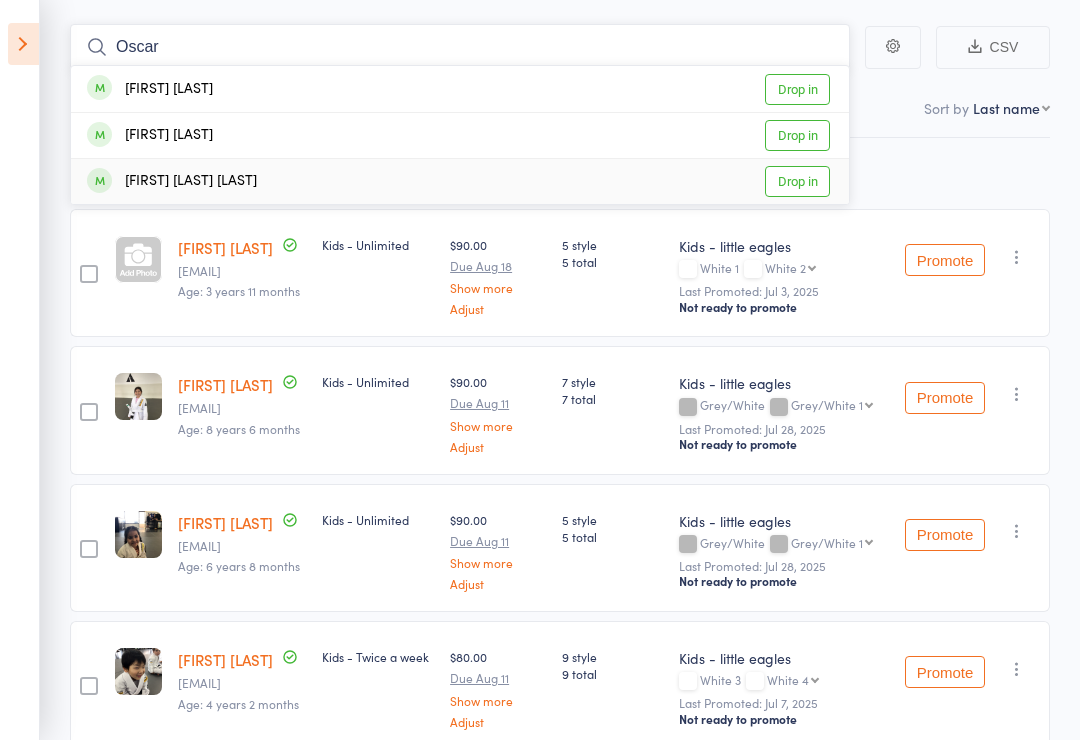 type on "Oscar" 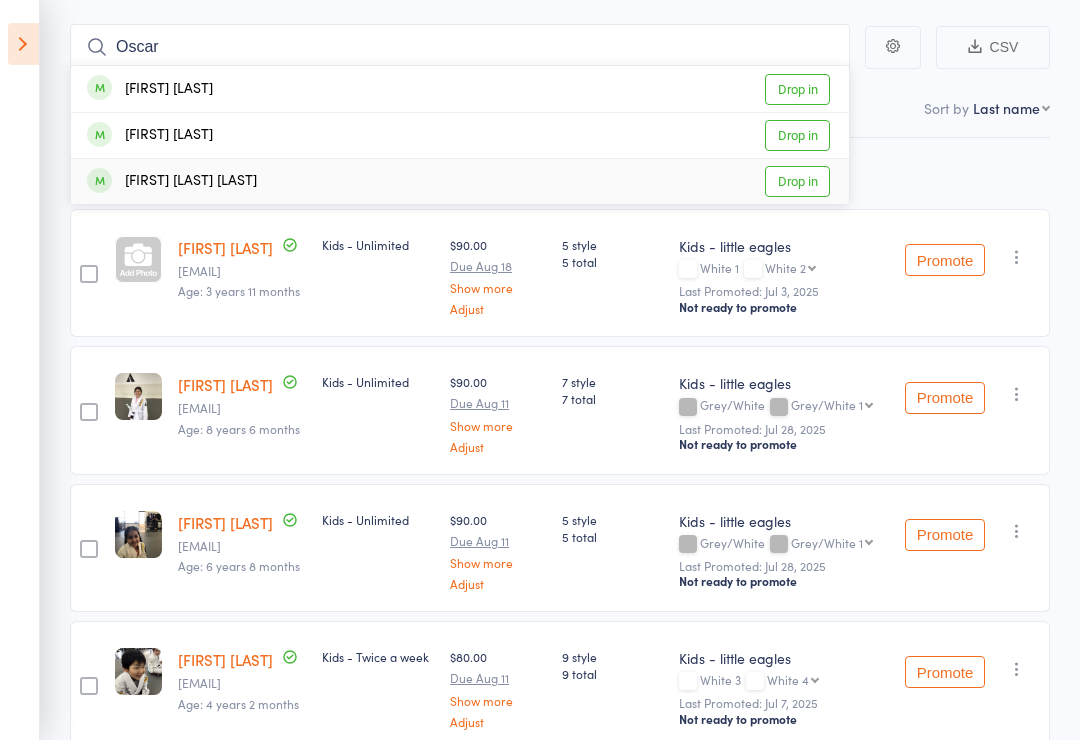 click on "Drop in" at bounding box center (797, 181) 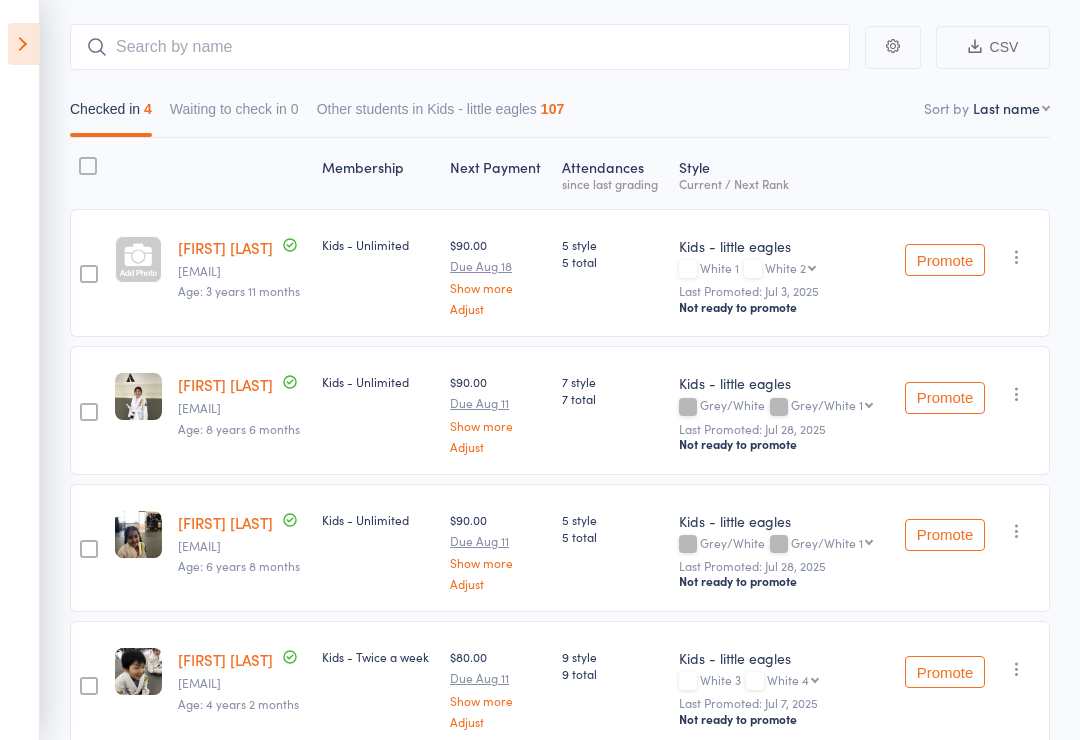 click at bounding box center (23, 44) 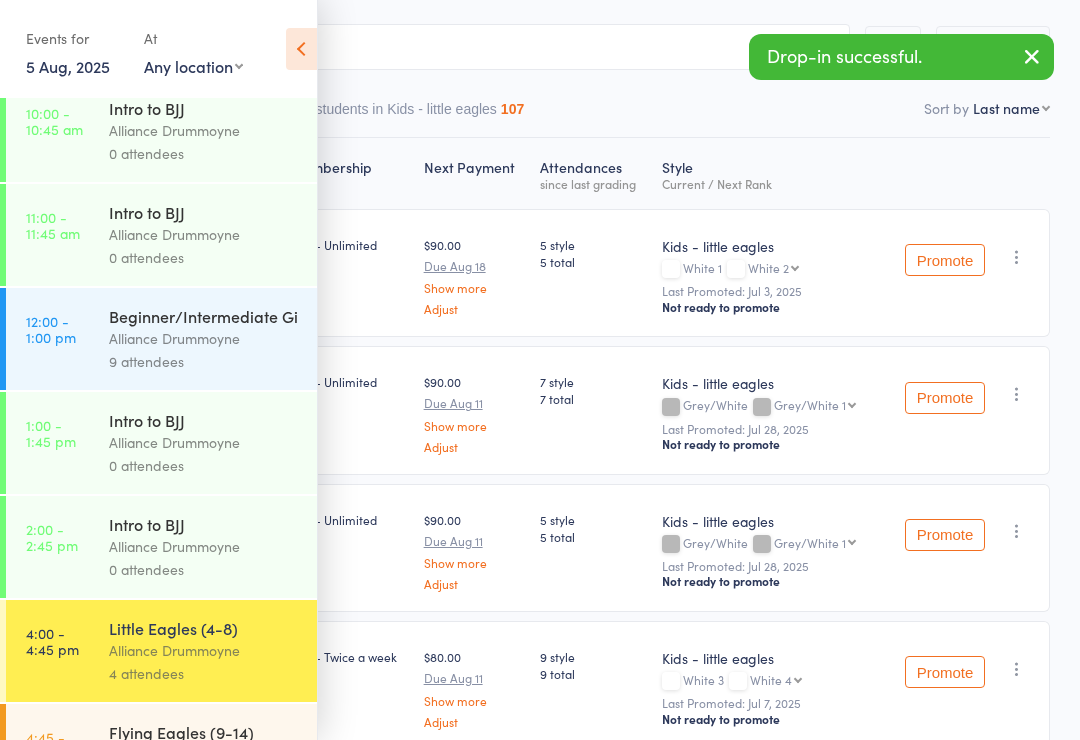 scroll, scrollTop: 167, scrollLeft: 0, axis: vertical 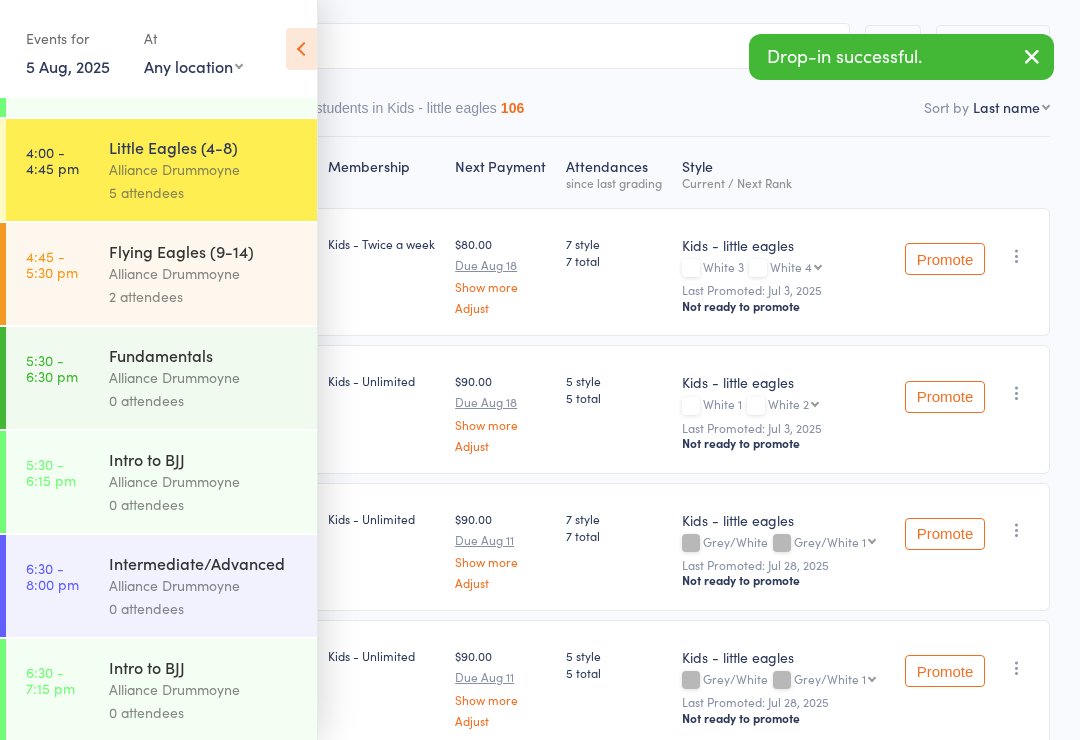 click on "4:45 - 5:30 pm Flying Eagles (9-14) Alliance Drummoyne 2 attendees" at bounding box center (161, 274) 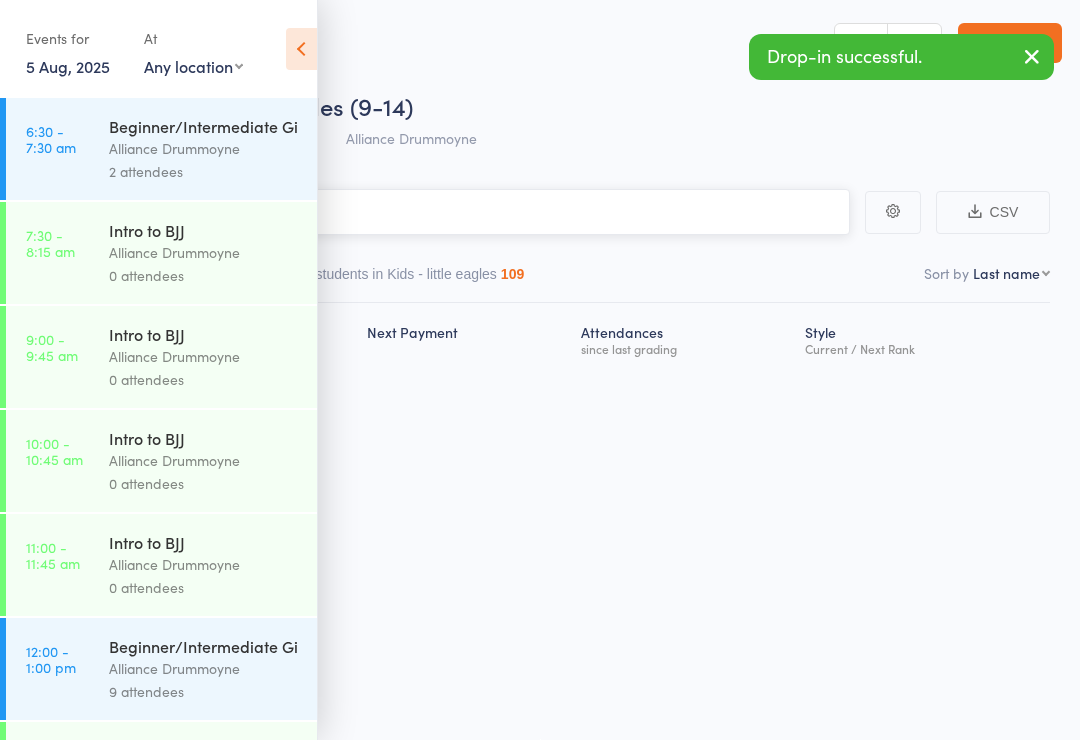 scroll, scrollTop: 14, scrollLeft: 0, axis: vertical 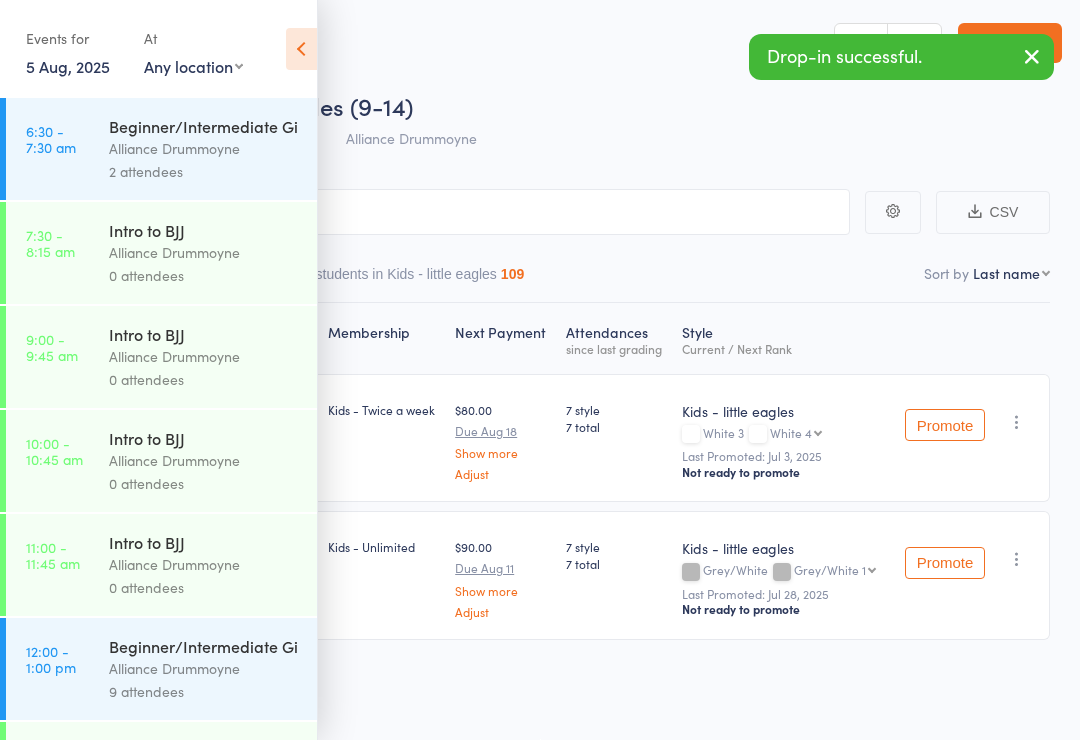 click at bounding box center (301, 49) 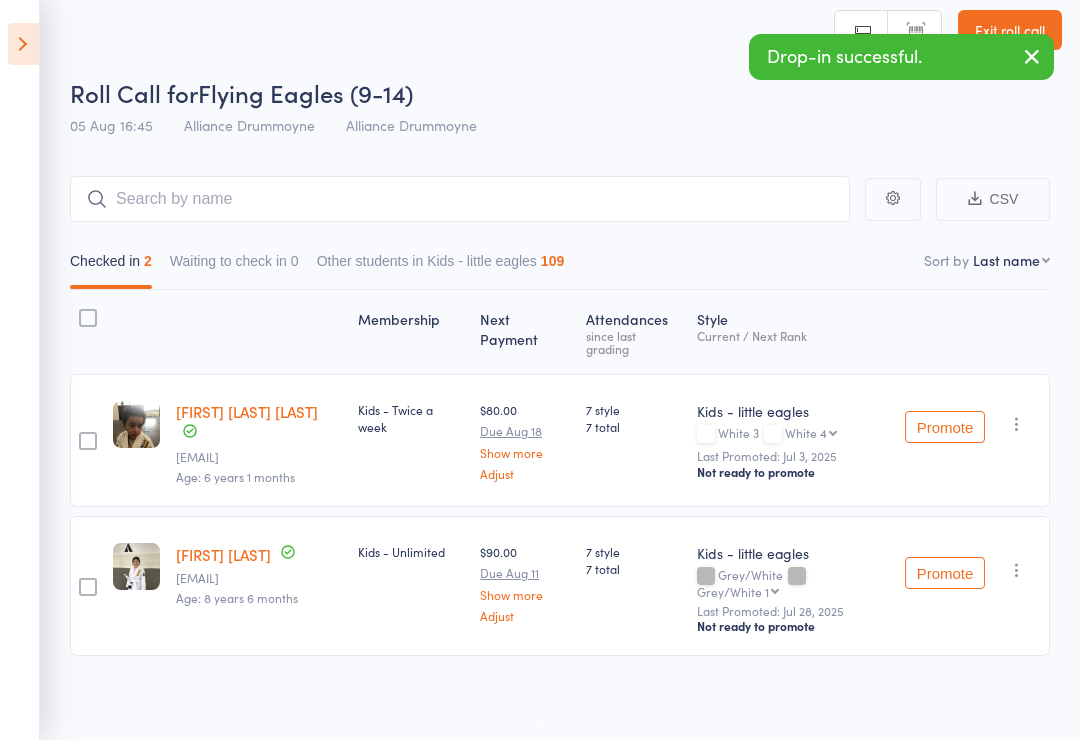 click at bounding box center [1017, 424] 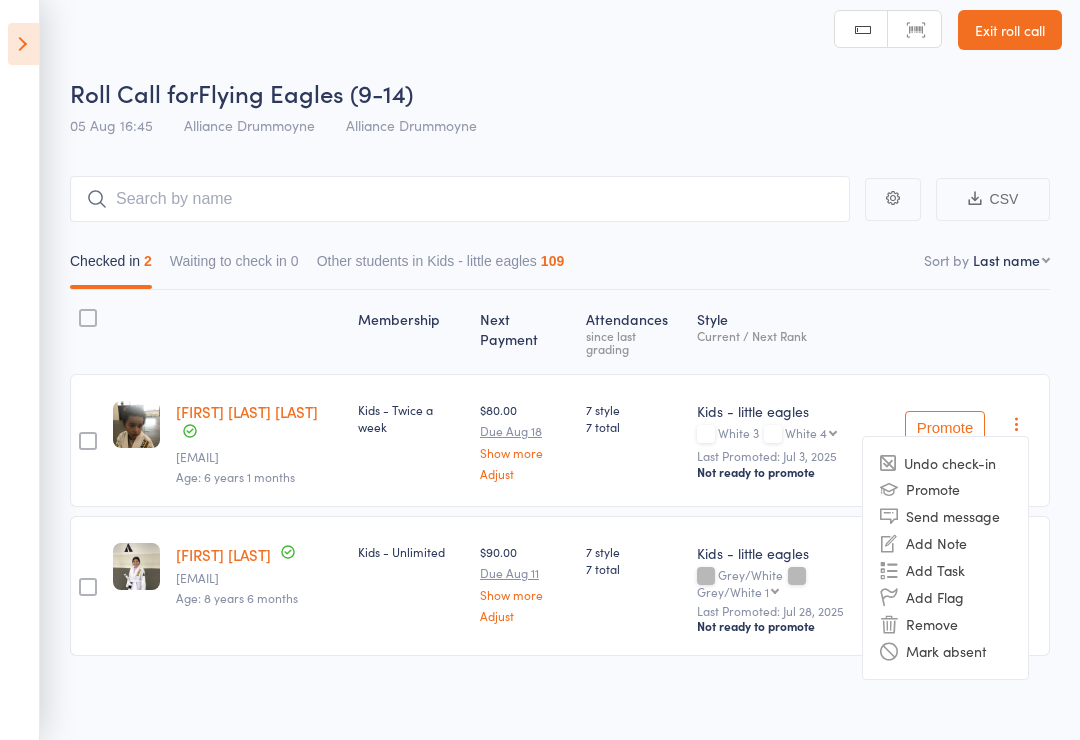 click on "Remove" at bounding box center [945, 624] 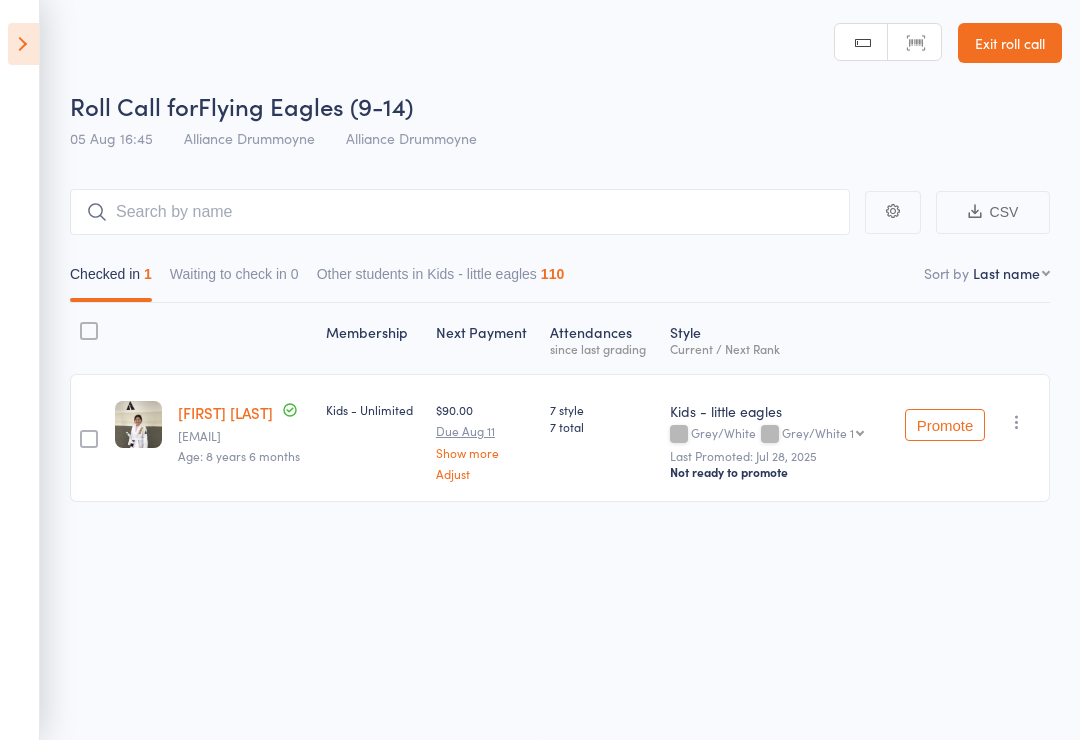 click at bounding box center [23, 44] 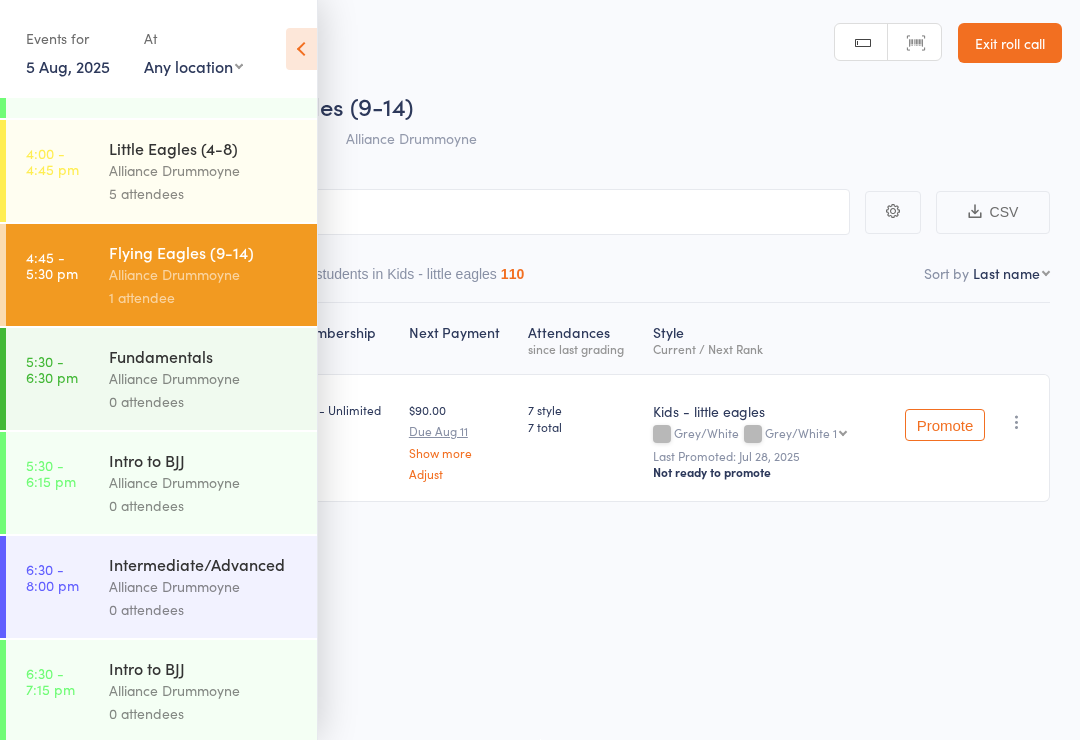 scroll, scrollTop: 793, scrollLeft: 0, axis: vertical 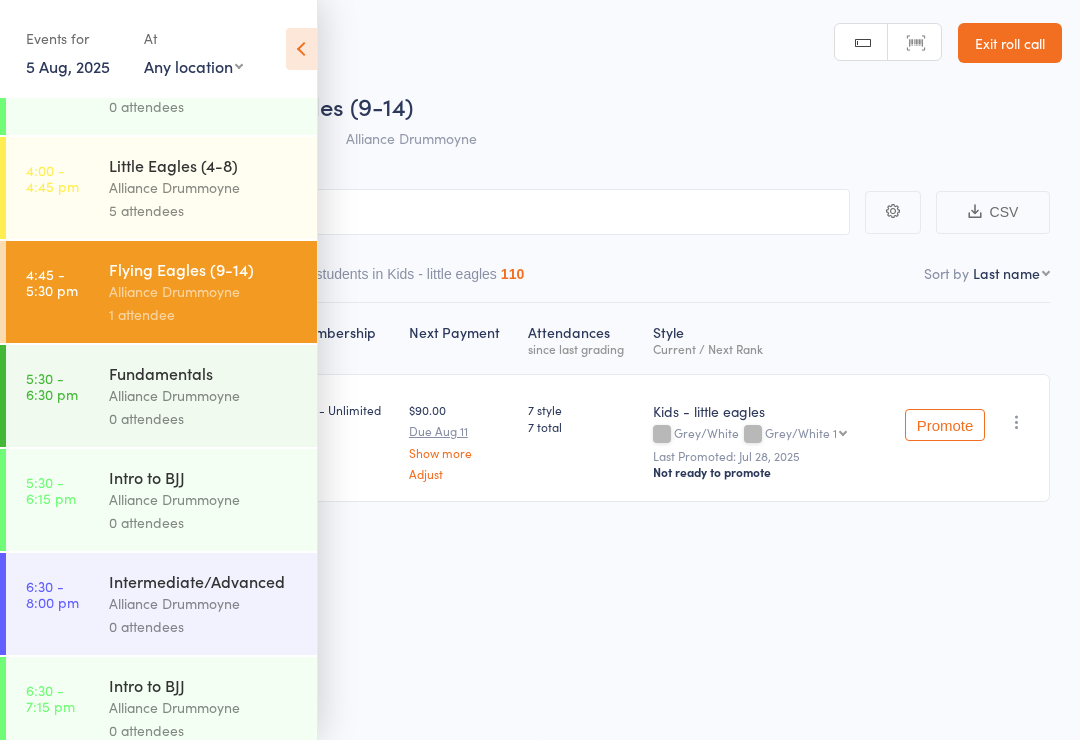click on "4:00 - 4:45 pm Little Eagles (4-8) Alliance Drummoyne 5 attendees" at bounding box center (161, 188) 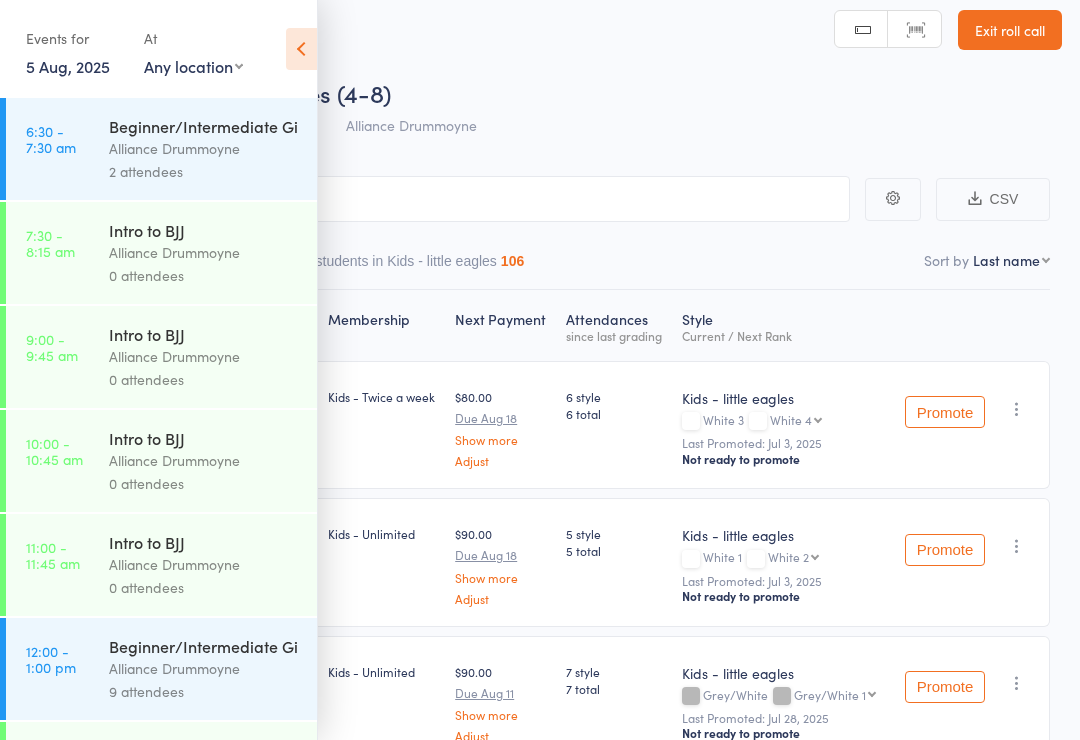 click at bounding box center [301, 49] 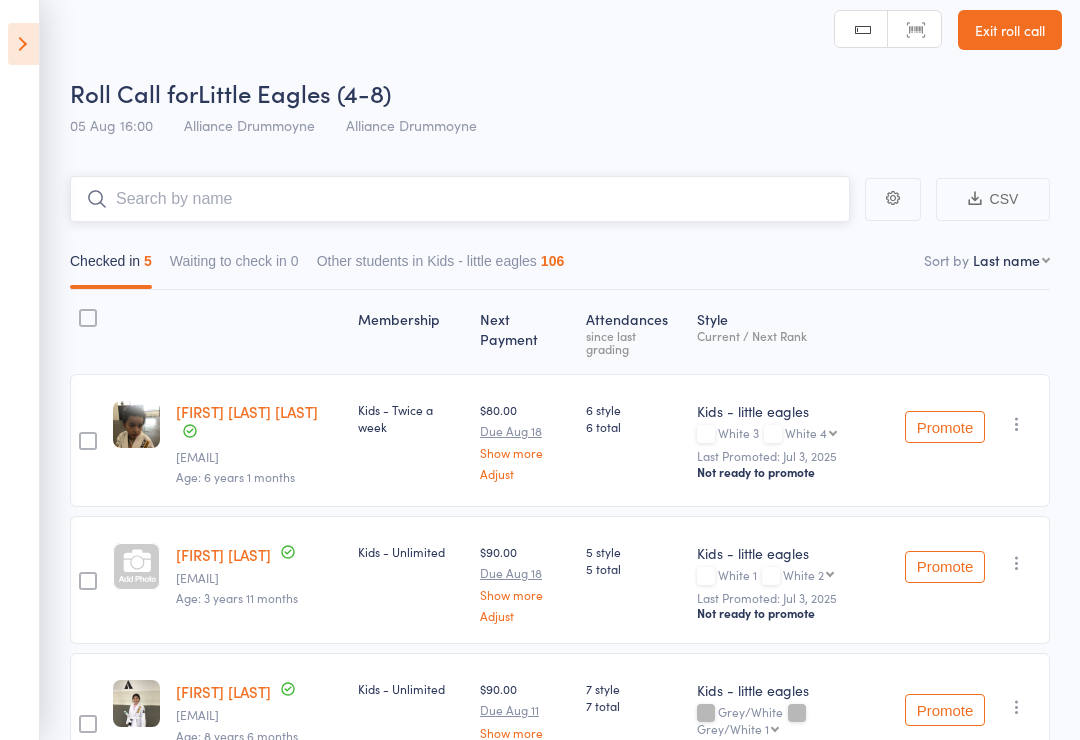 click at bounding box center [460, 199] 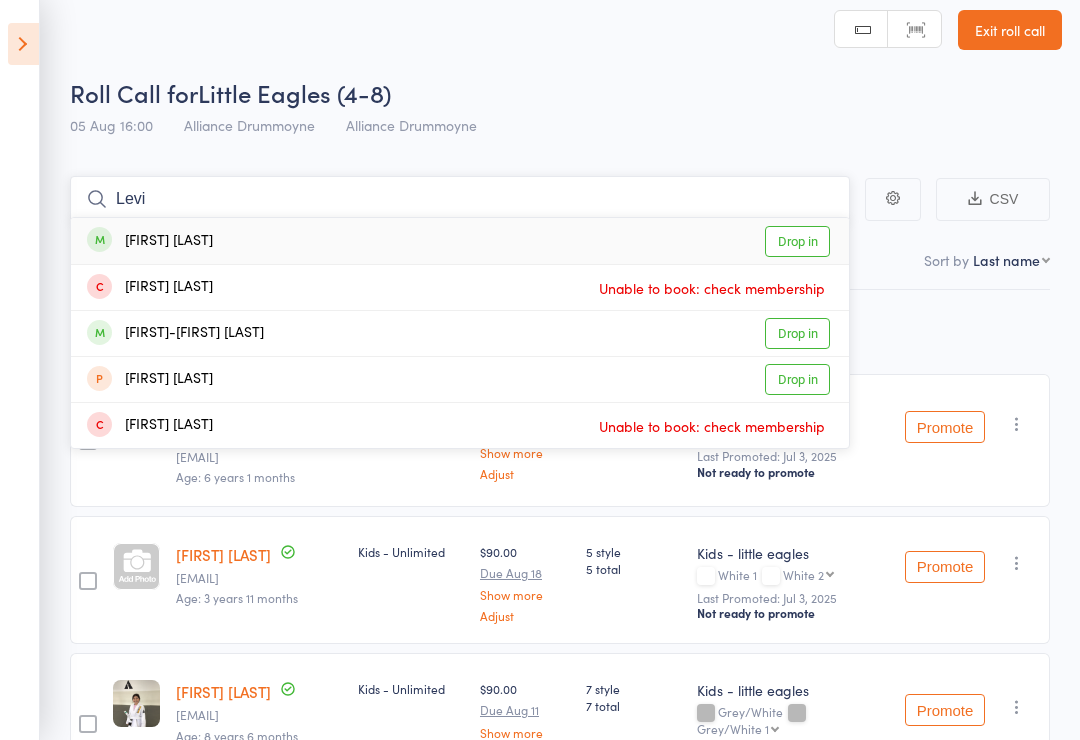 type on "Levi" 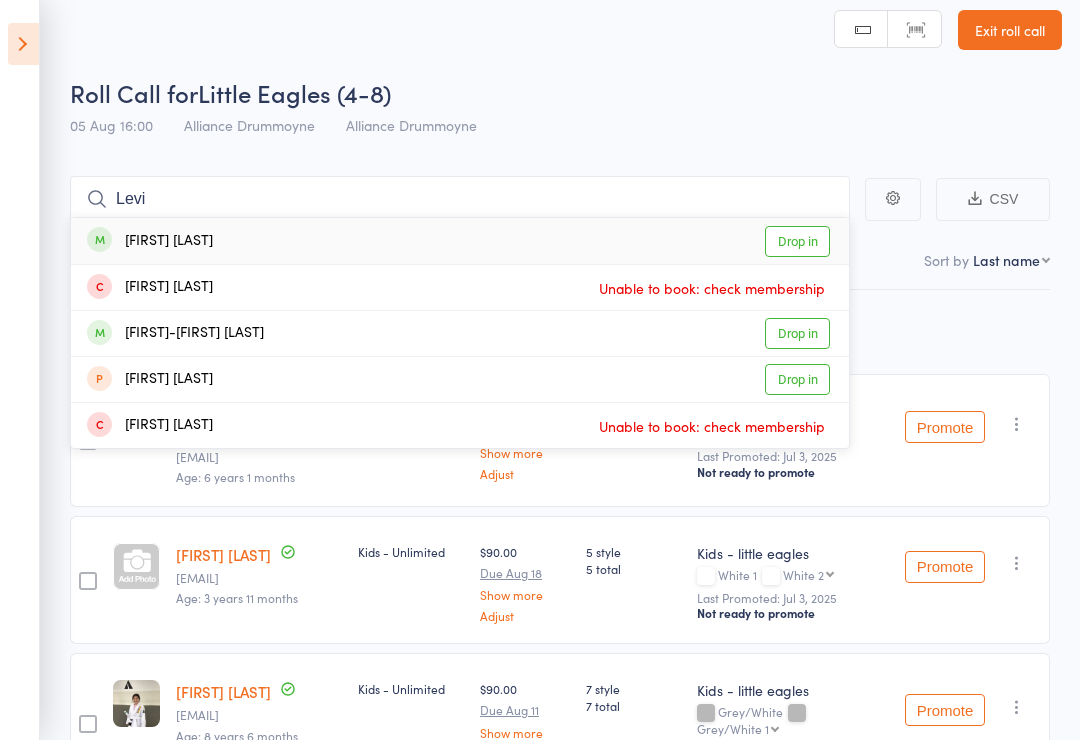 click on "Drop in" at bounding box center (797, 241) 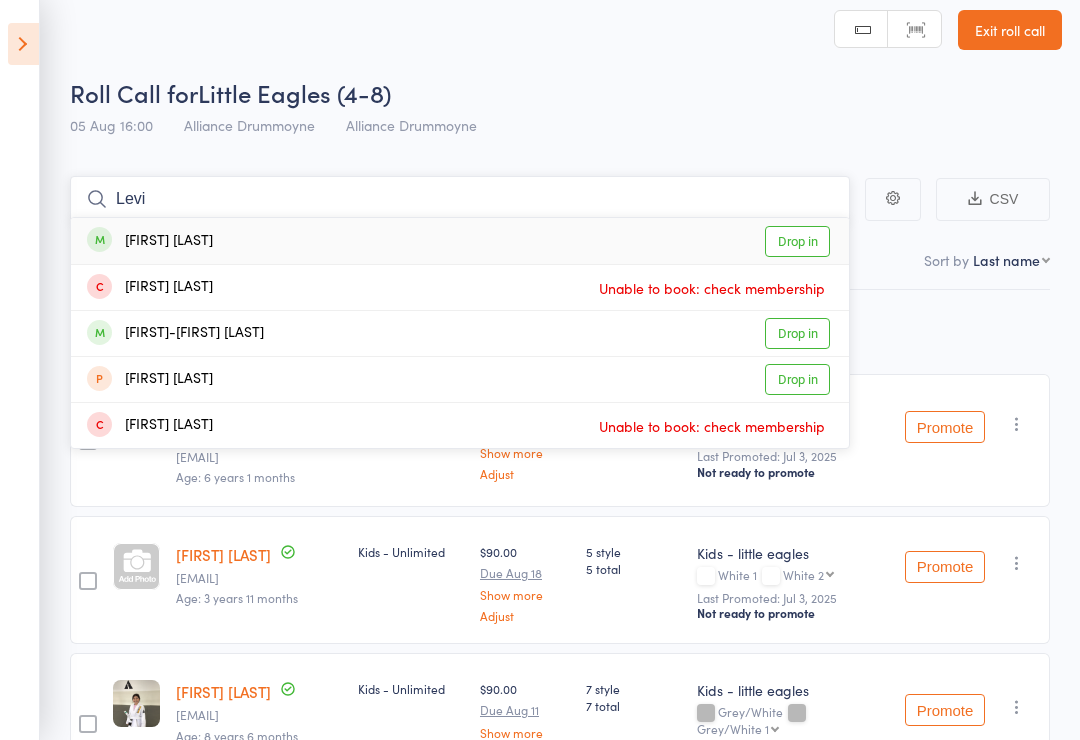 type 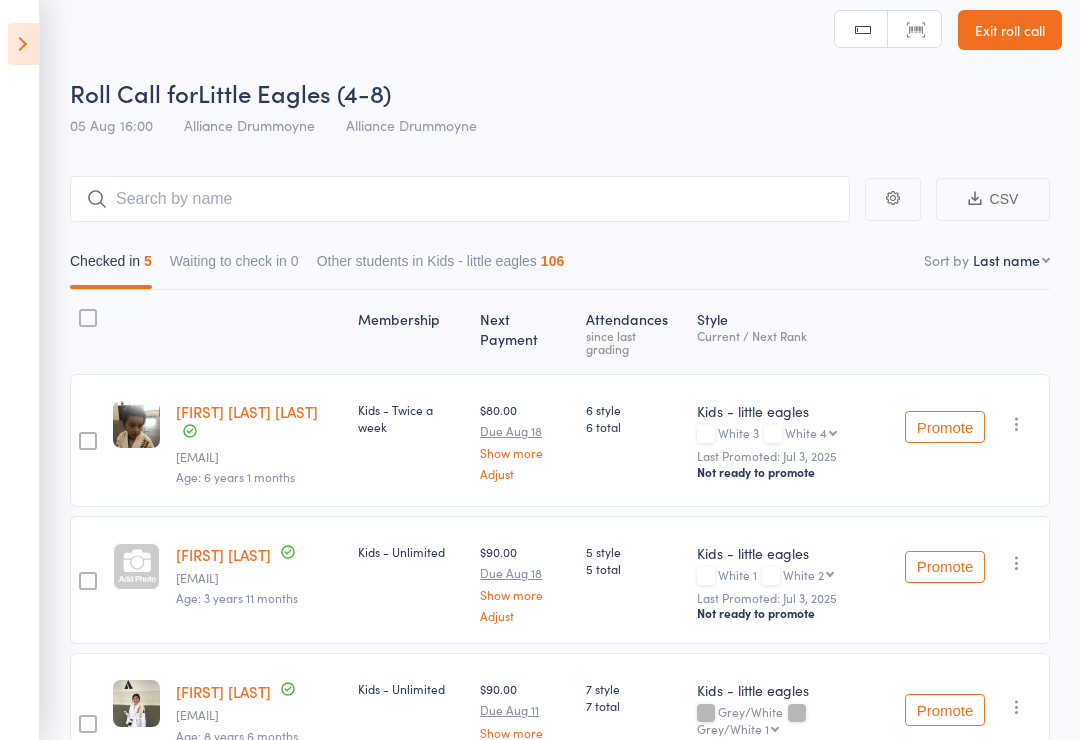 click on "Roll Call for  Little Eagles (4-8)" at bounding box center [566, 92] 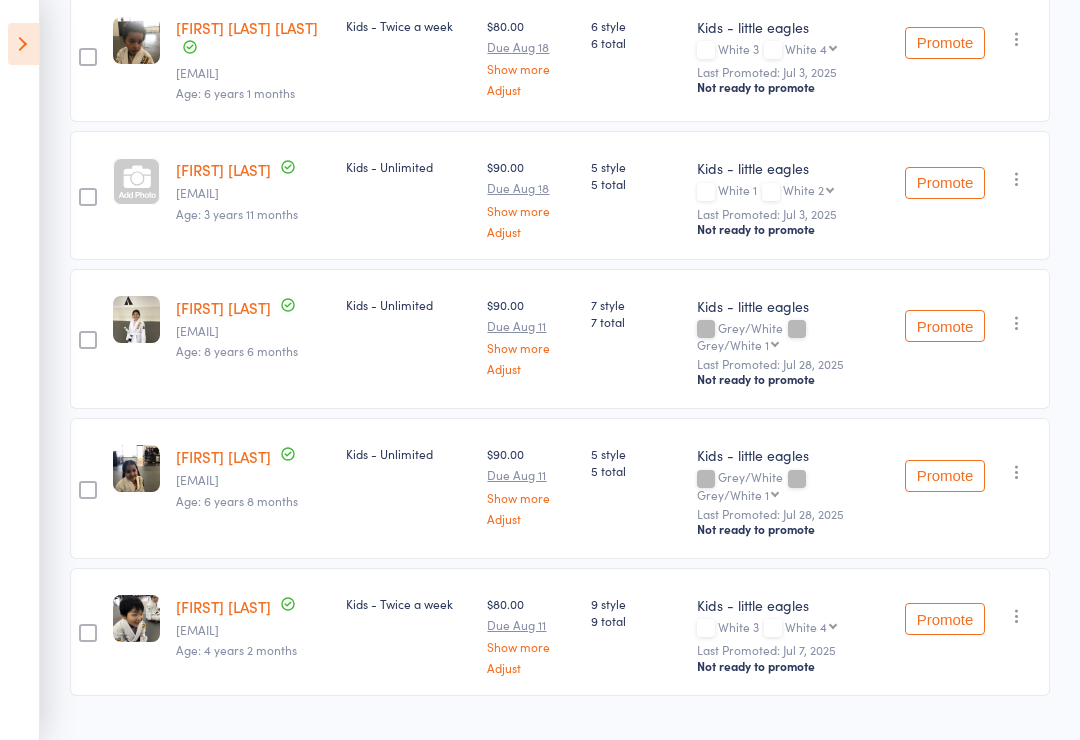 scroll, scrollTop: 551, scrollLeft: 0, axis: vertical 